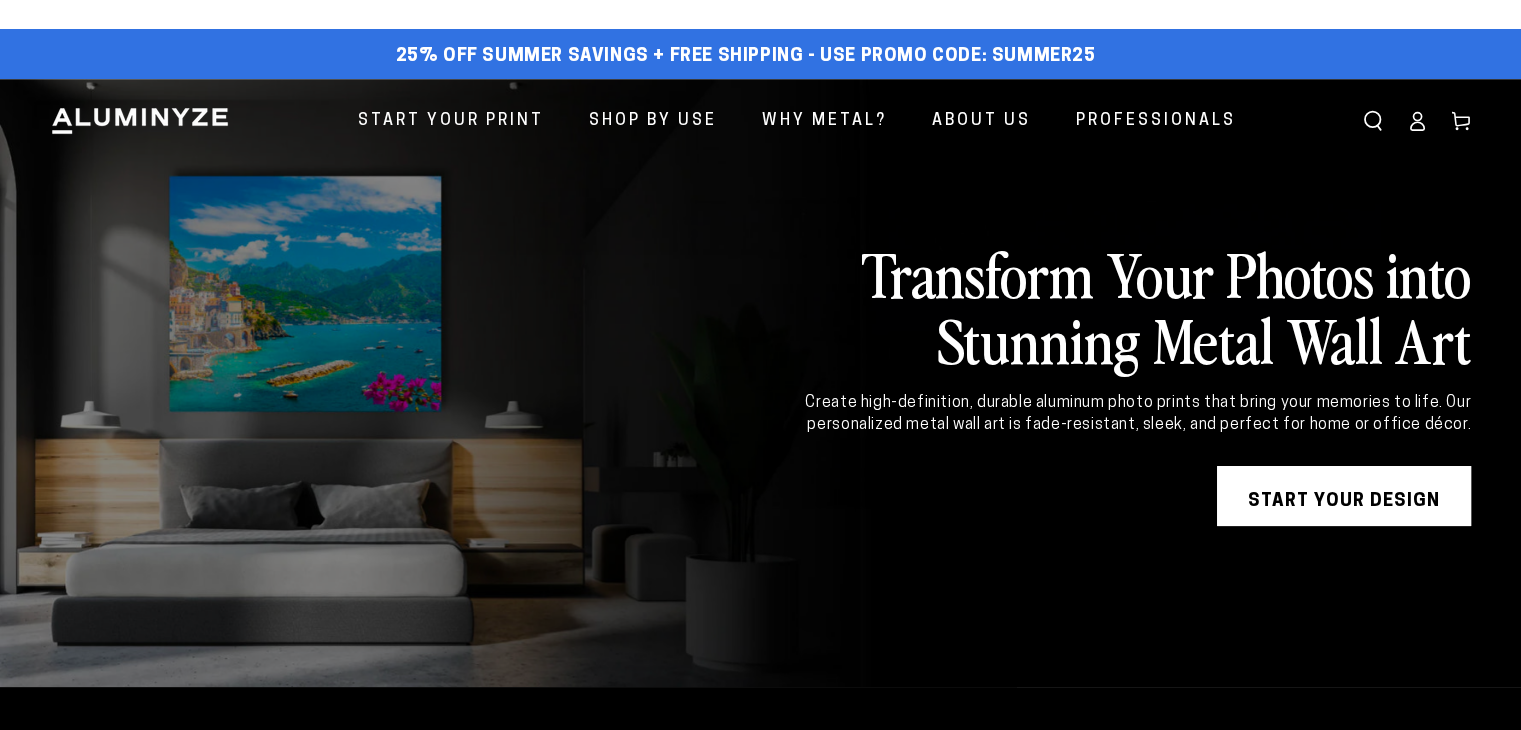 scroll, scrollTop: 0, scrollLeft: 0, axis: both 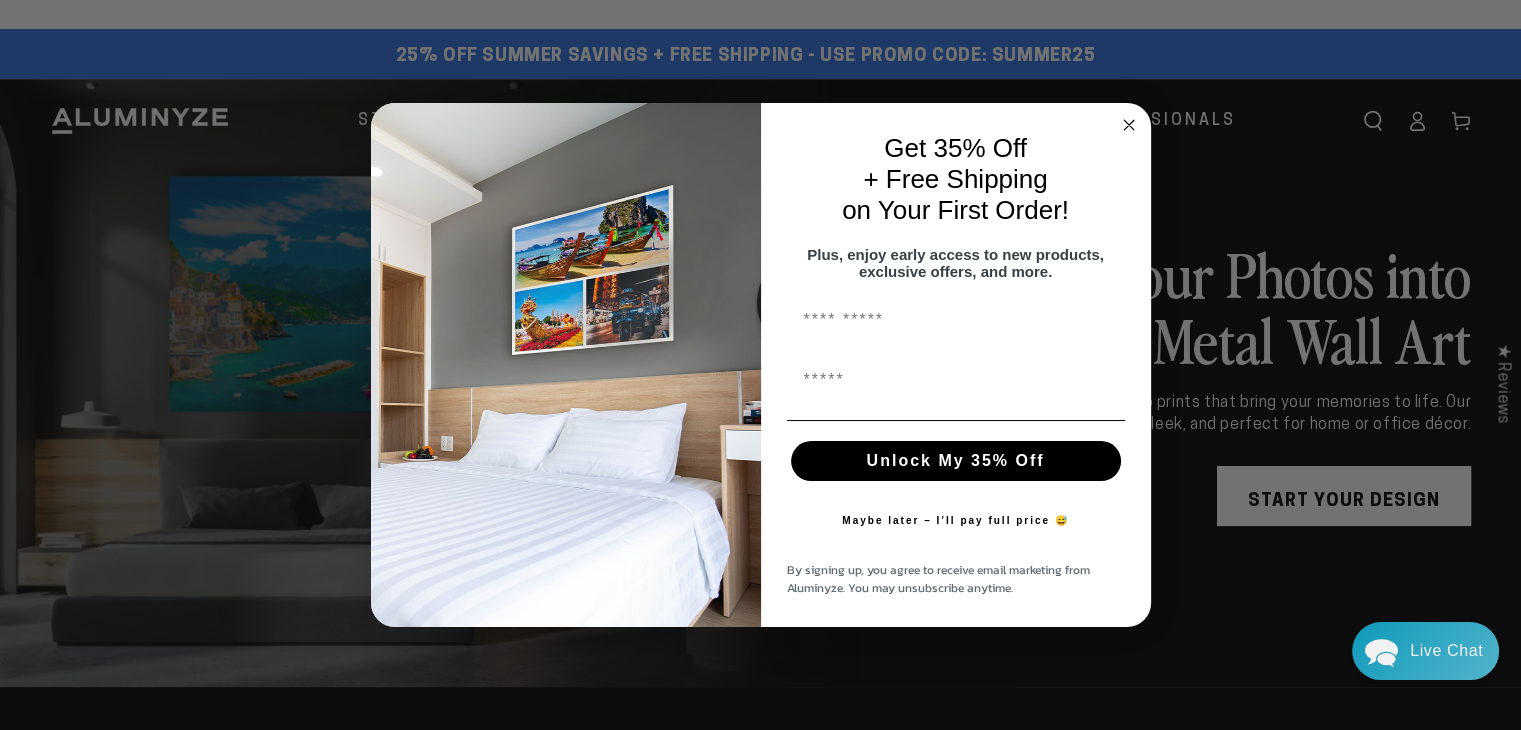 click at bounding box center [566, 365] 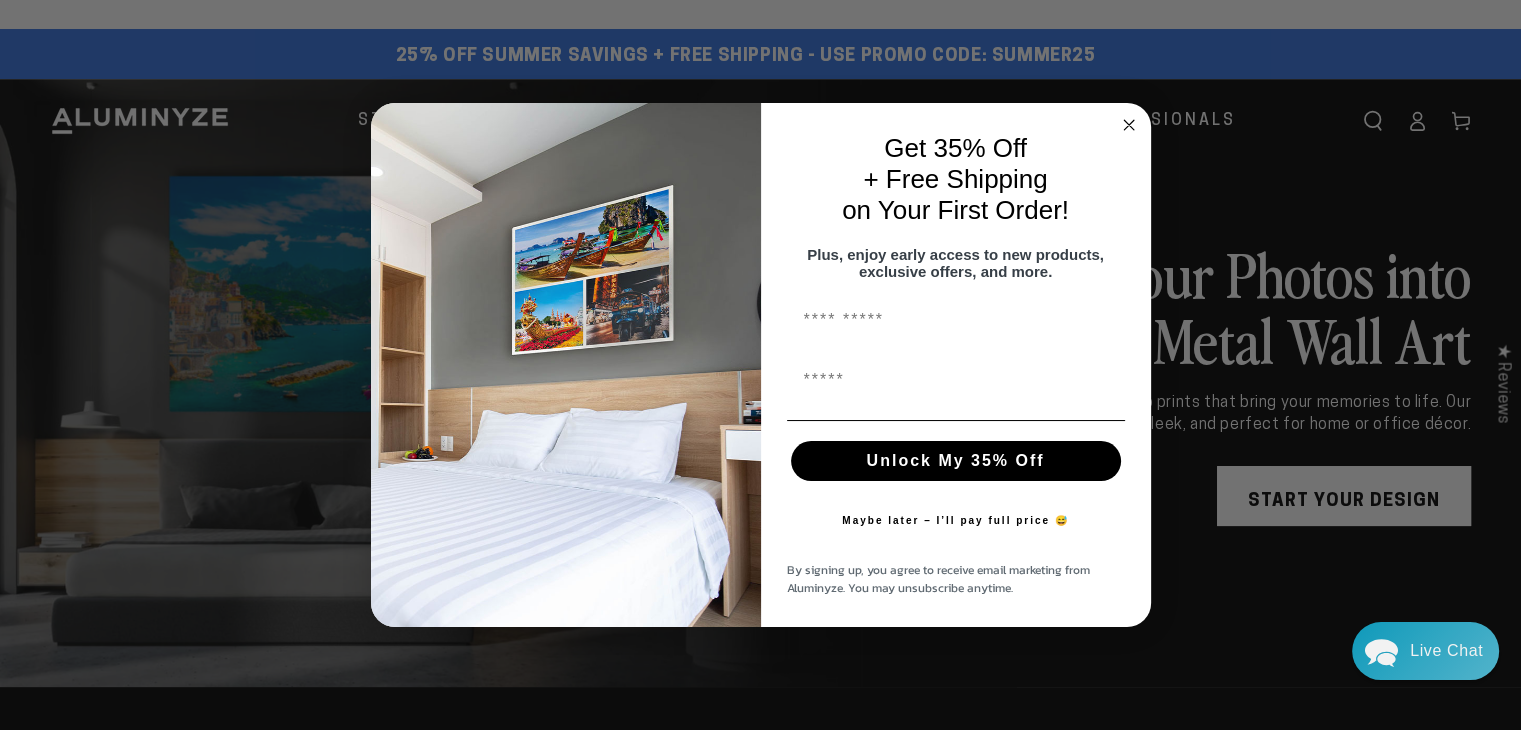 click 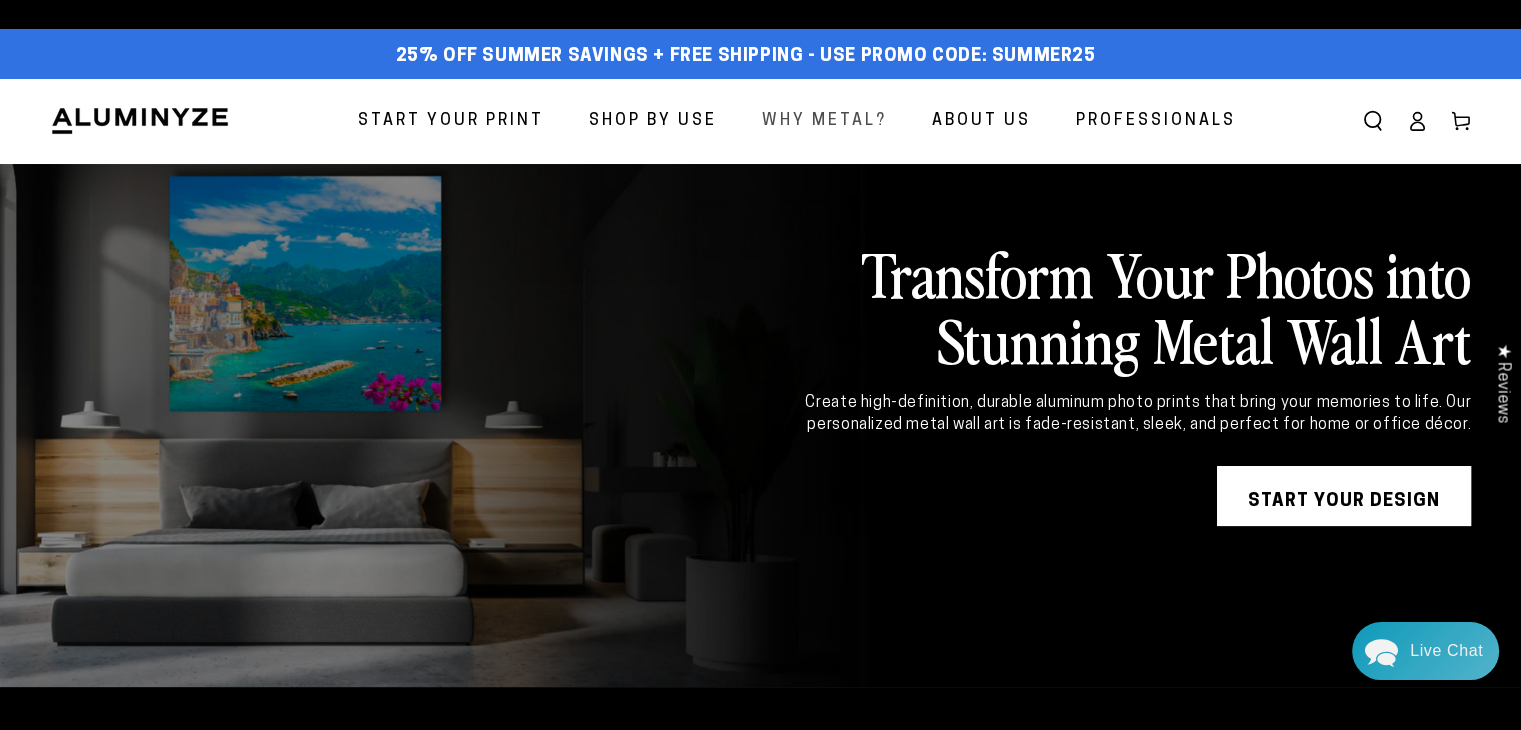 click on "Why Metal?" at bounding box center [824, 121] 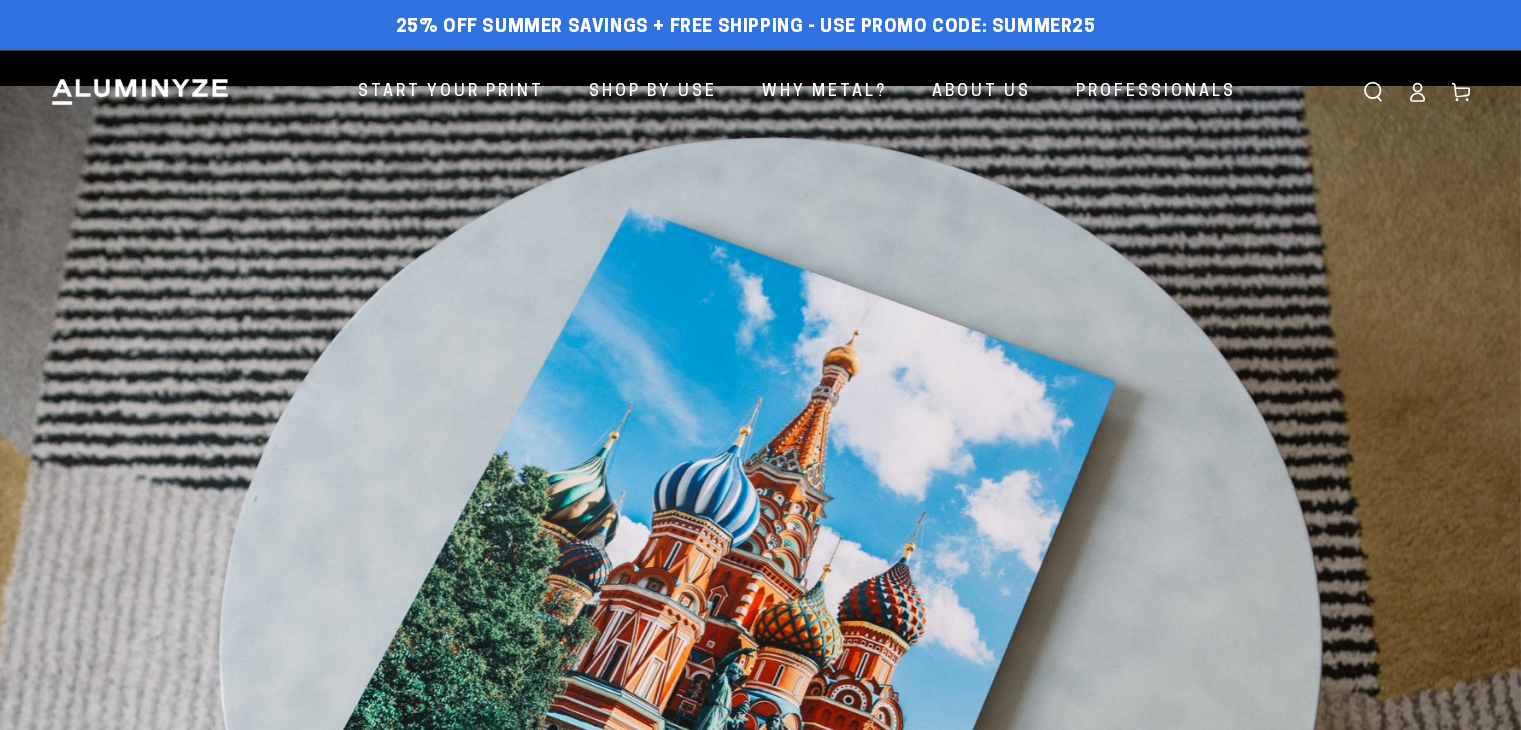 scroll, scrollTop: 0, scrollLeft: 0, axis: both 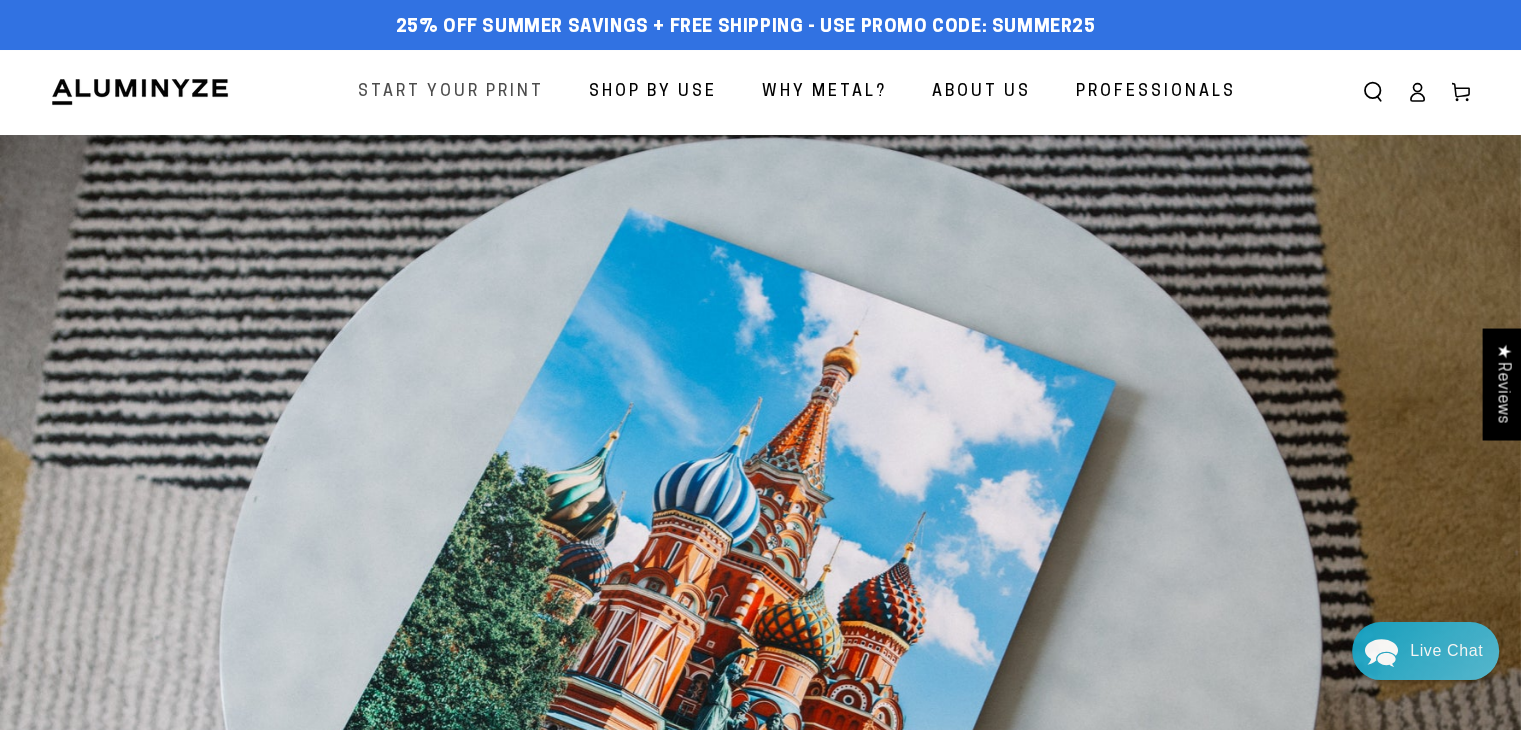 click on "Start Your Print" at bounding box center [451, 92] 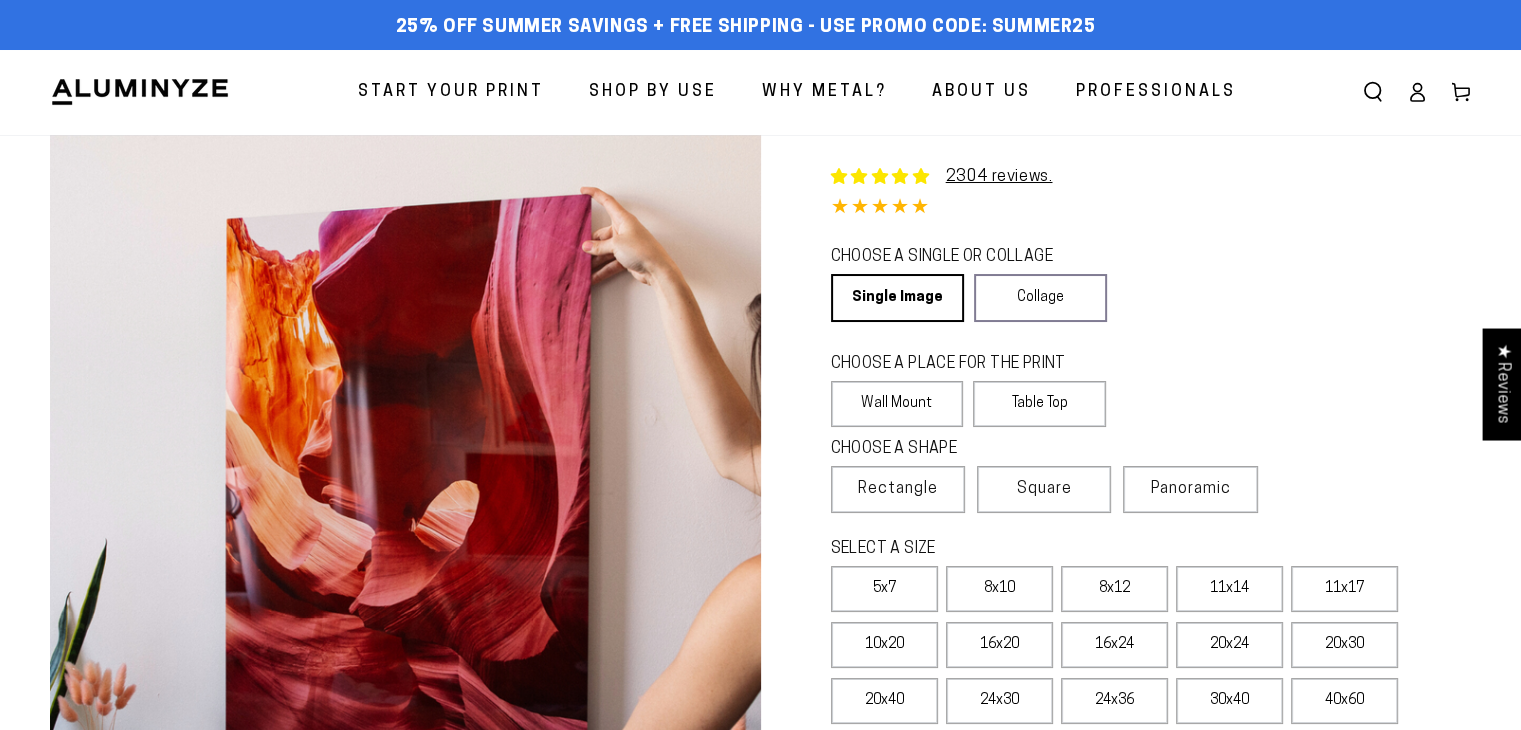 scroll, scrollTop: 0, scrollLeft: 0, axis: both 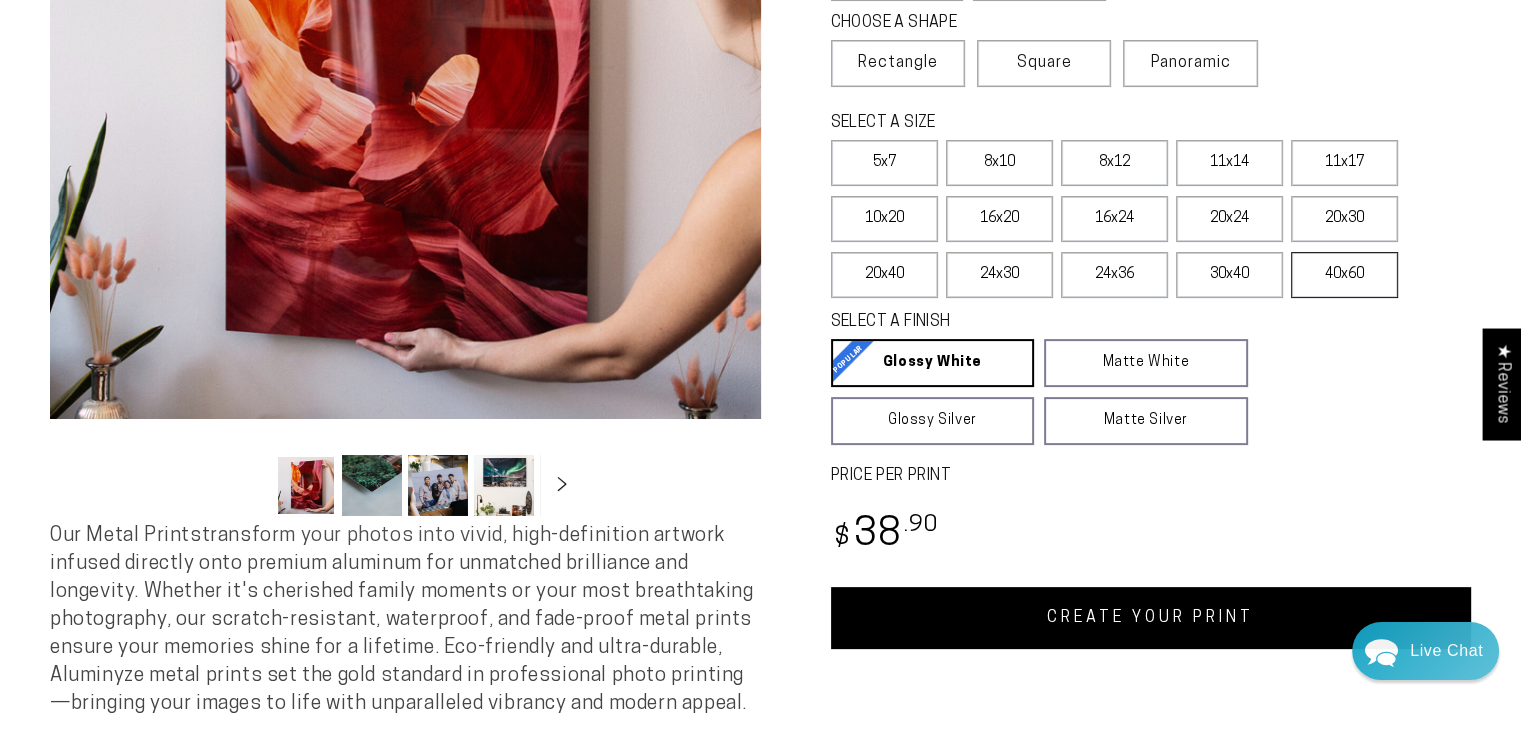 click on "40x60" at bounding box center [1344, 275] 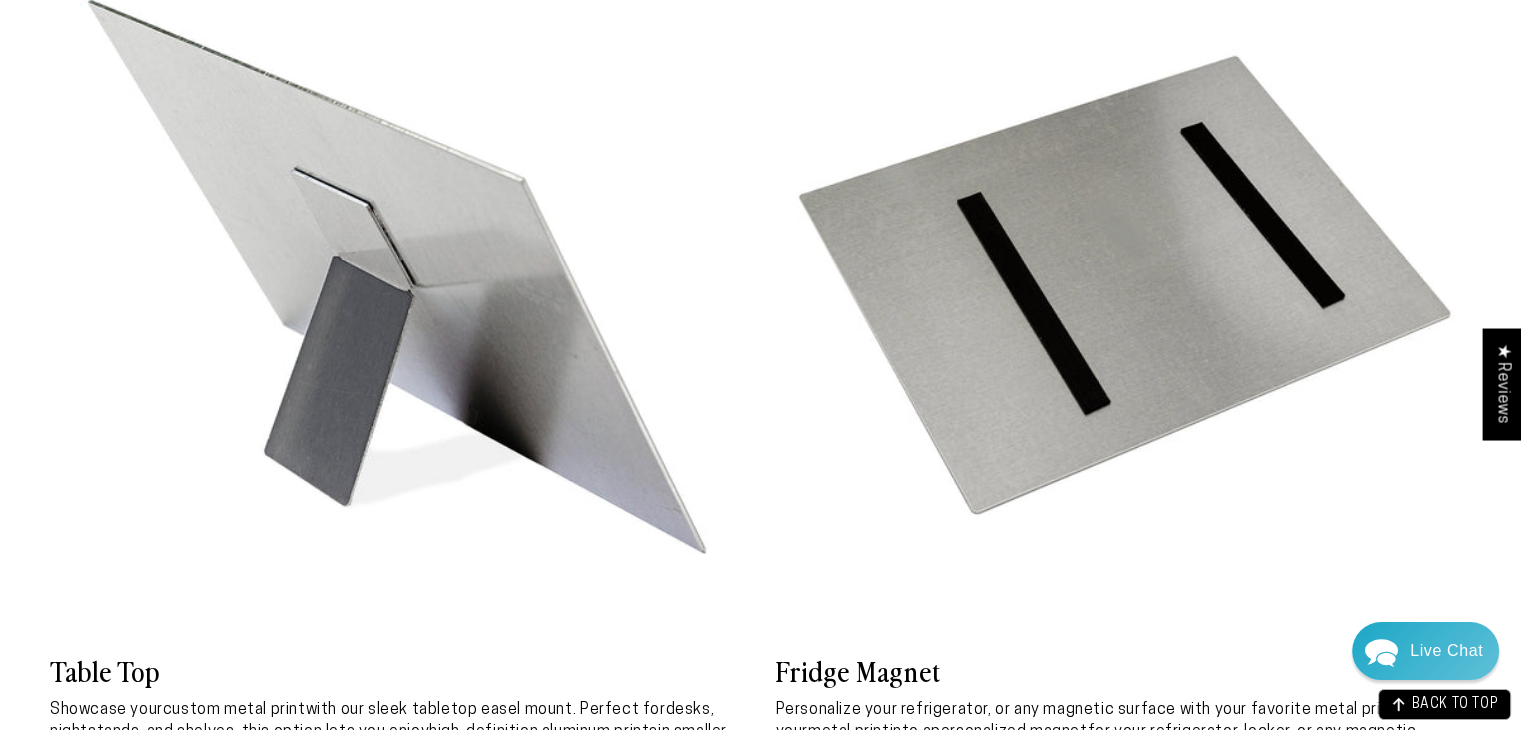 scroll, scrollTop: 5908, scrollLeft: 0, axis: vertical 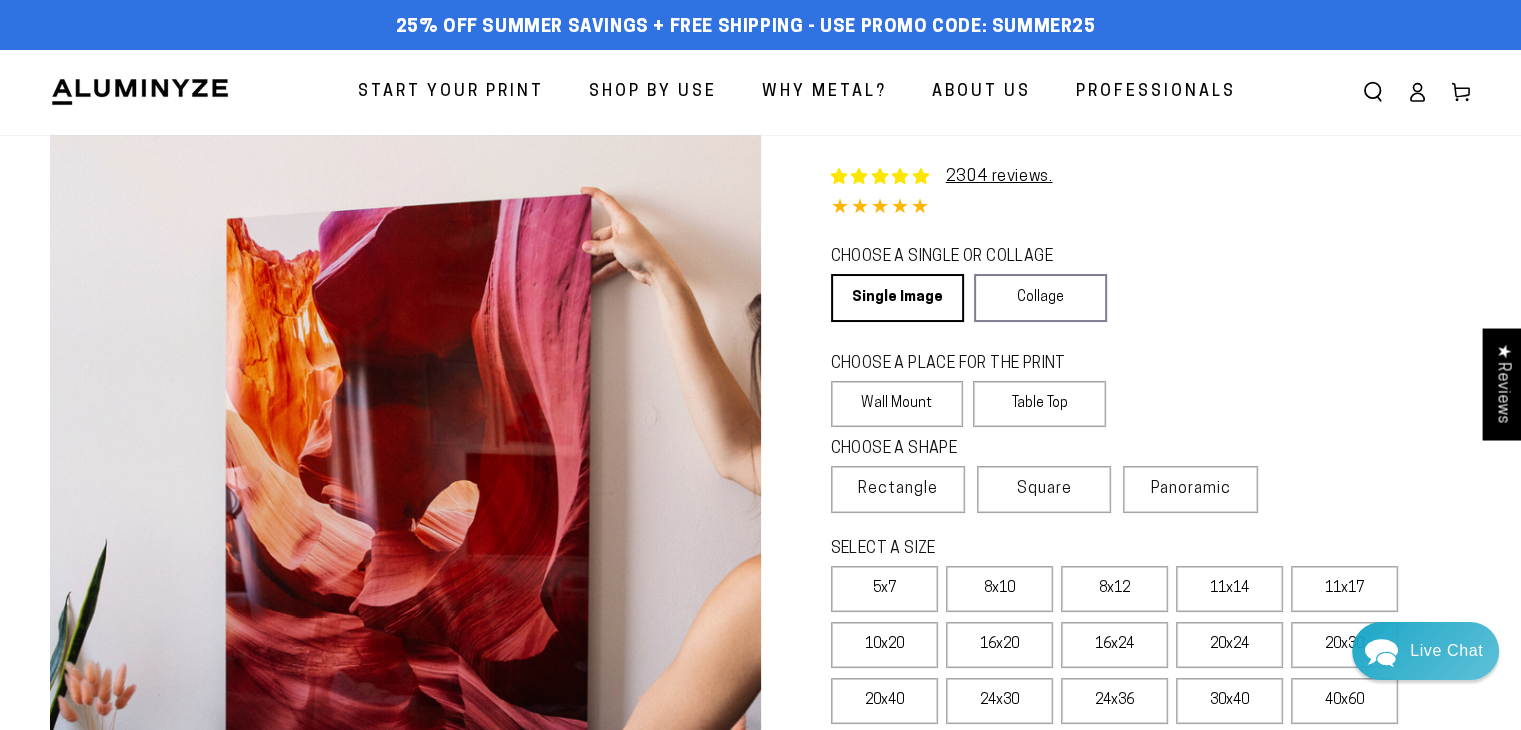 click on "CHOOSE A SINGLE OR COLLAGE
Learn more
Single Image
Collage" at bounding box center (1151, 286) 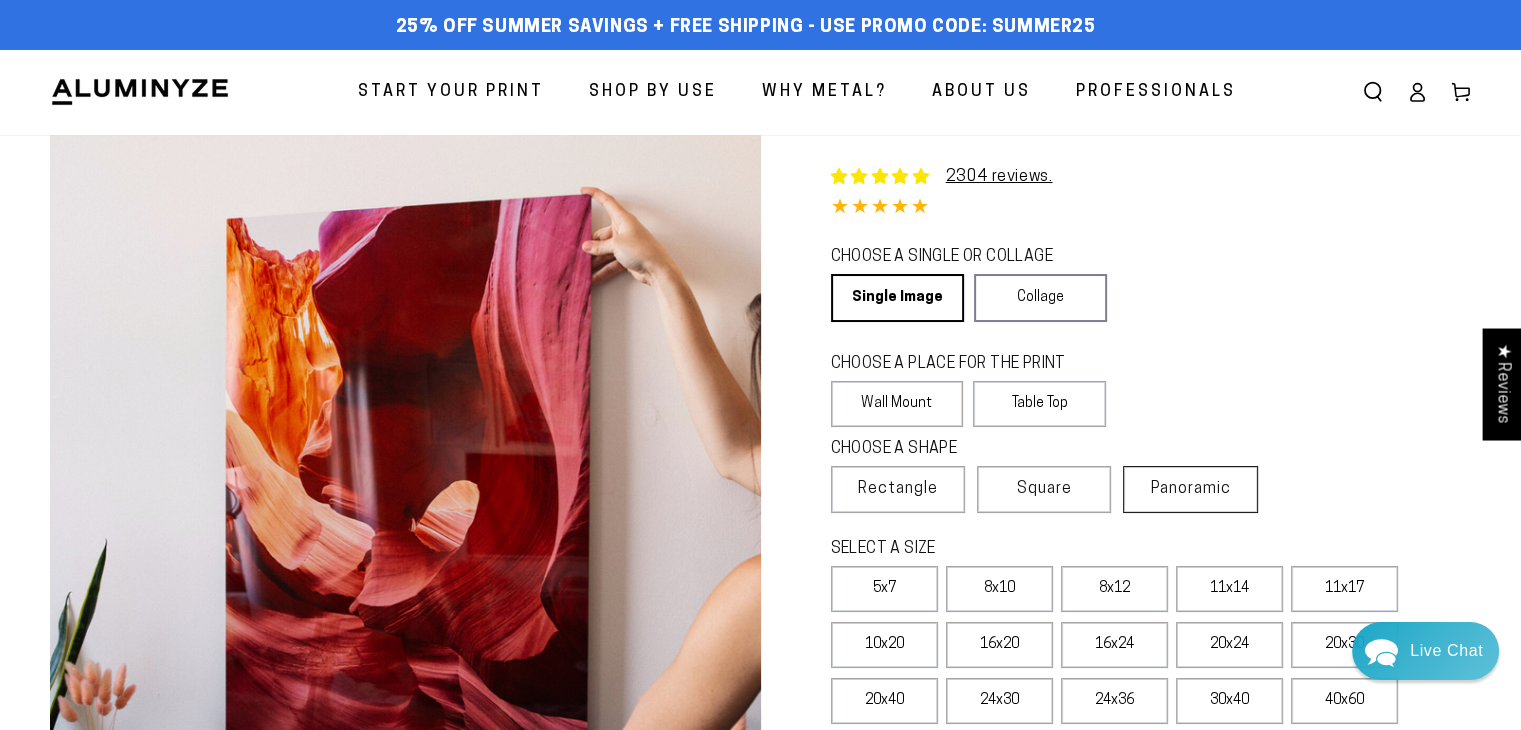 click on "Panoramic" at bounding box center (1191, 489) 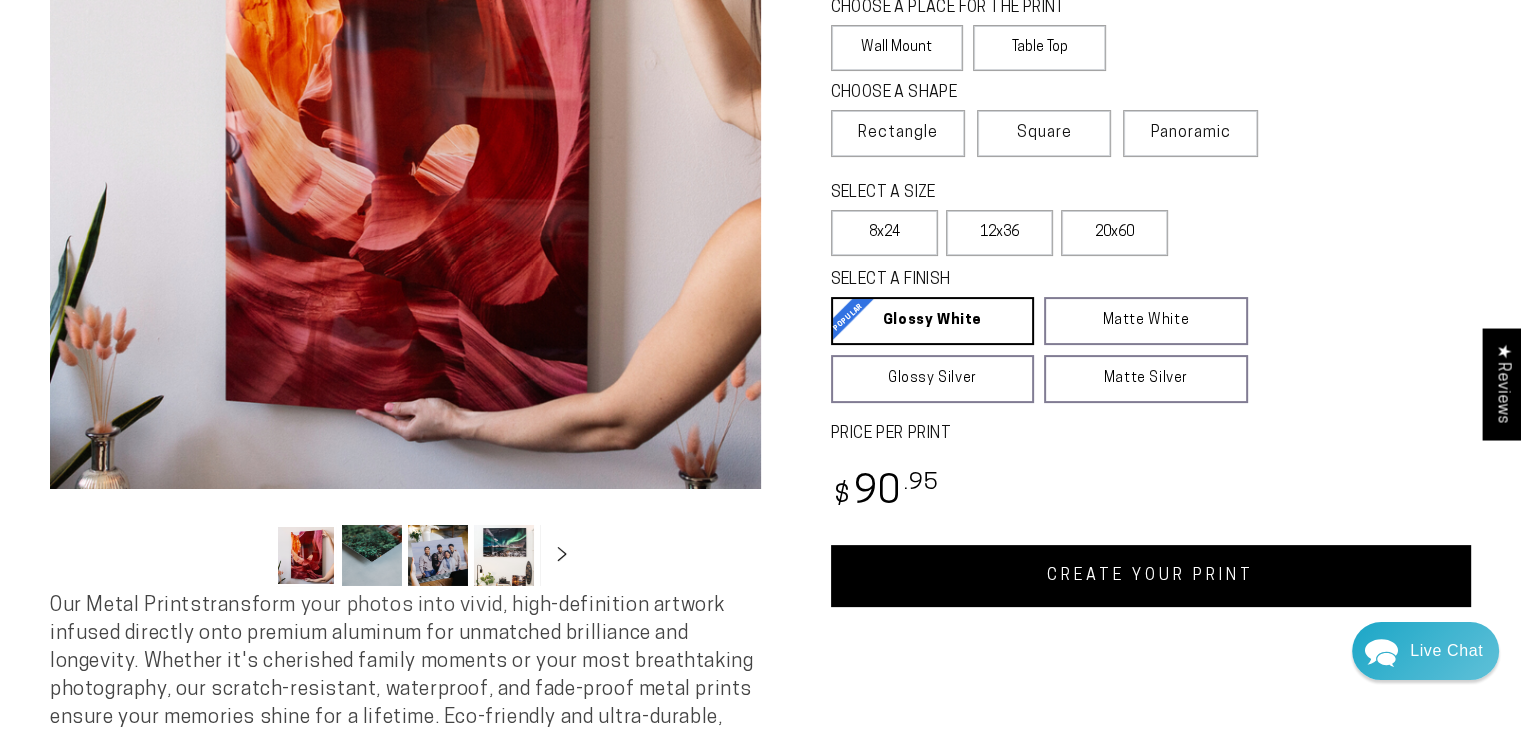 scroll, scrollTop: 321, scrollLeft: 0, axis: vertical 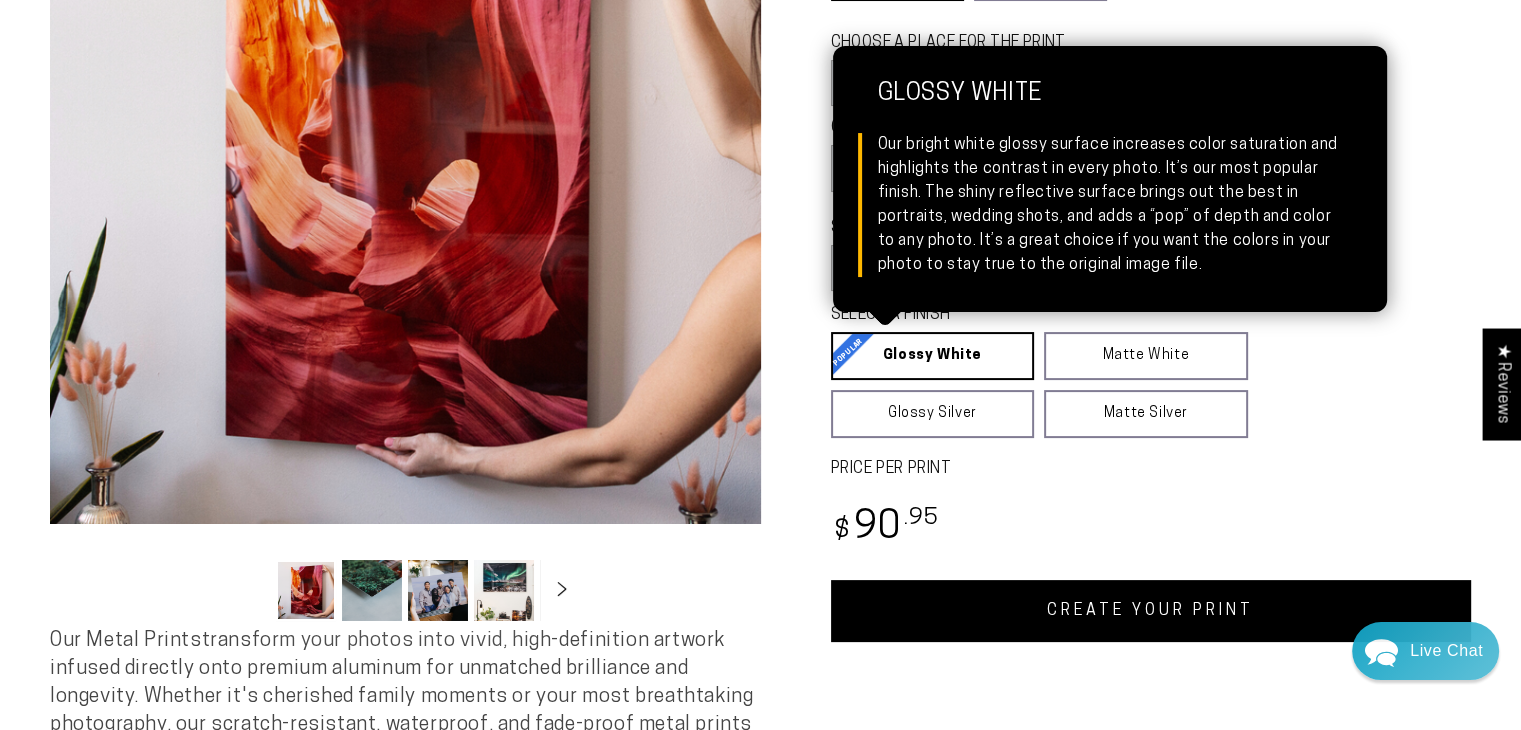 click on "Glossy White
Glossy White
Our bright white glossy surface increases color saturation and highlights the contrast in every photo. It’s our most popular finish. The shiny reflective surface brings out the best in portraits, wedding shots, and adds a “pop” of depth and color to any photo. It’s a great choice if you want the colors in your photo to stay true to the original image file." at bounding box center (933, 356) 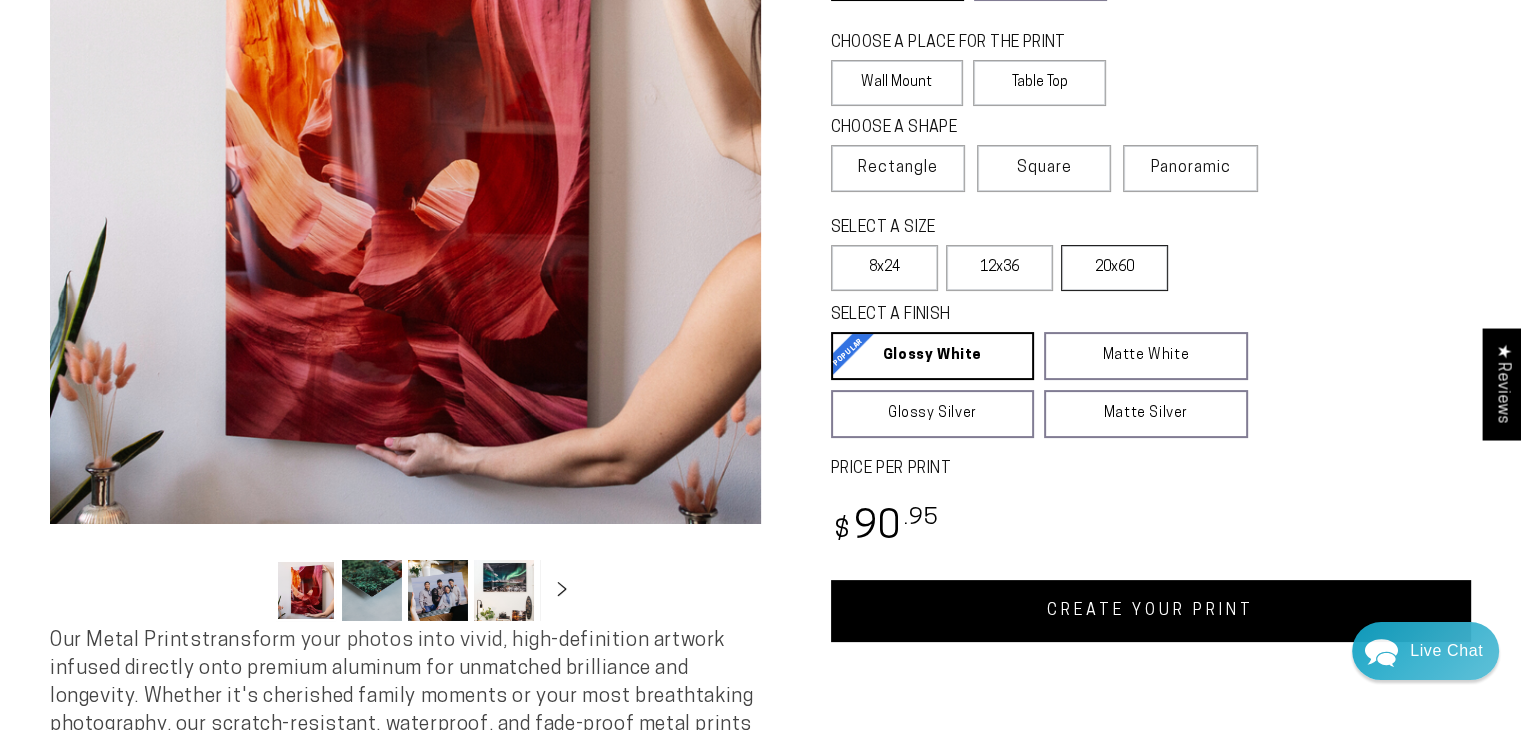 click on "20x60" at bounding box center (1114, 268) 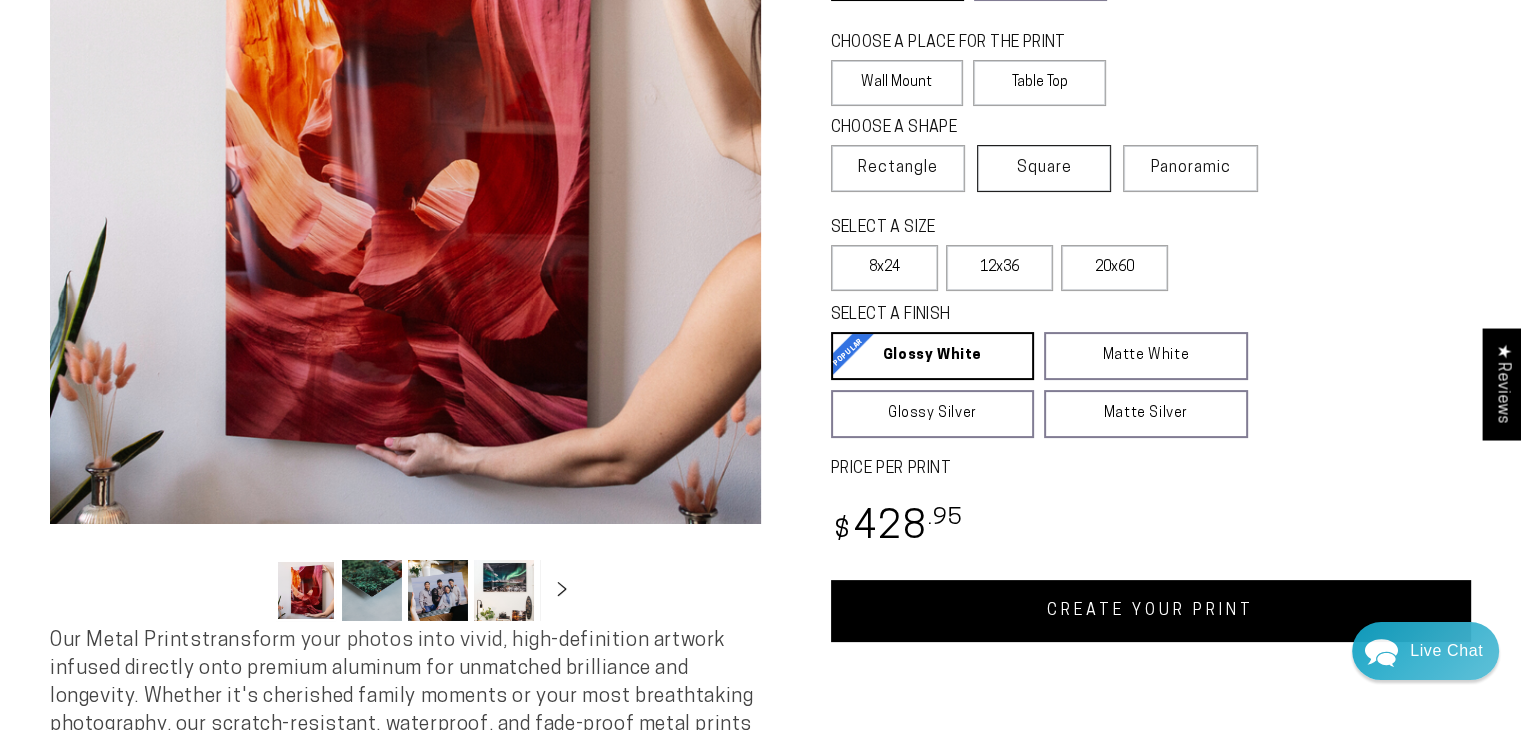 click on "Square" at bounding box center (1044, 168) 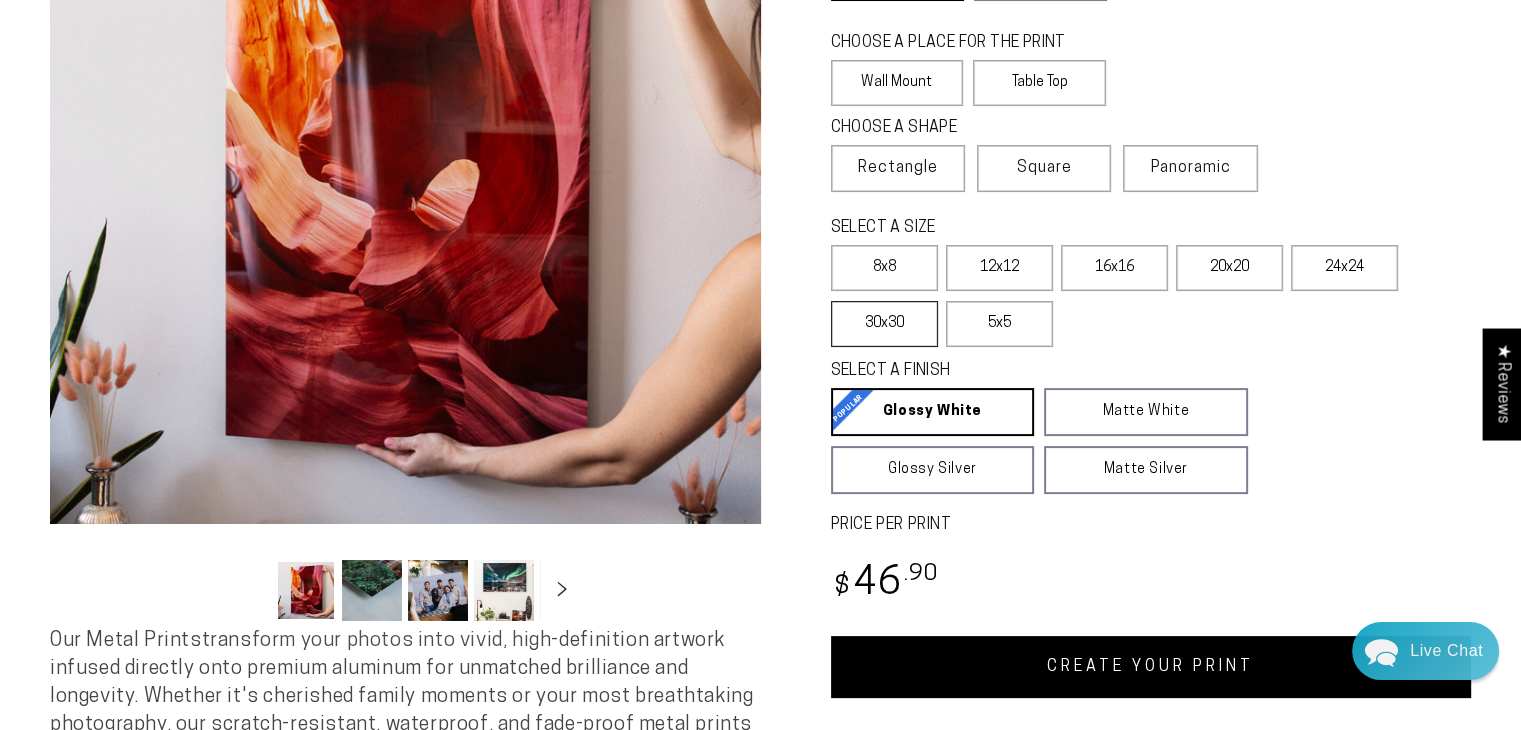 click on "30x30" at bounding box center [884, 324] 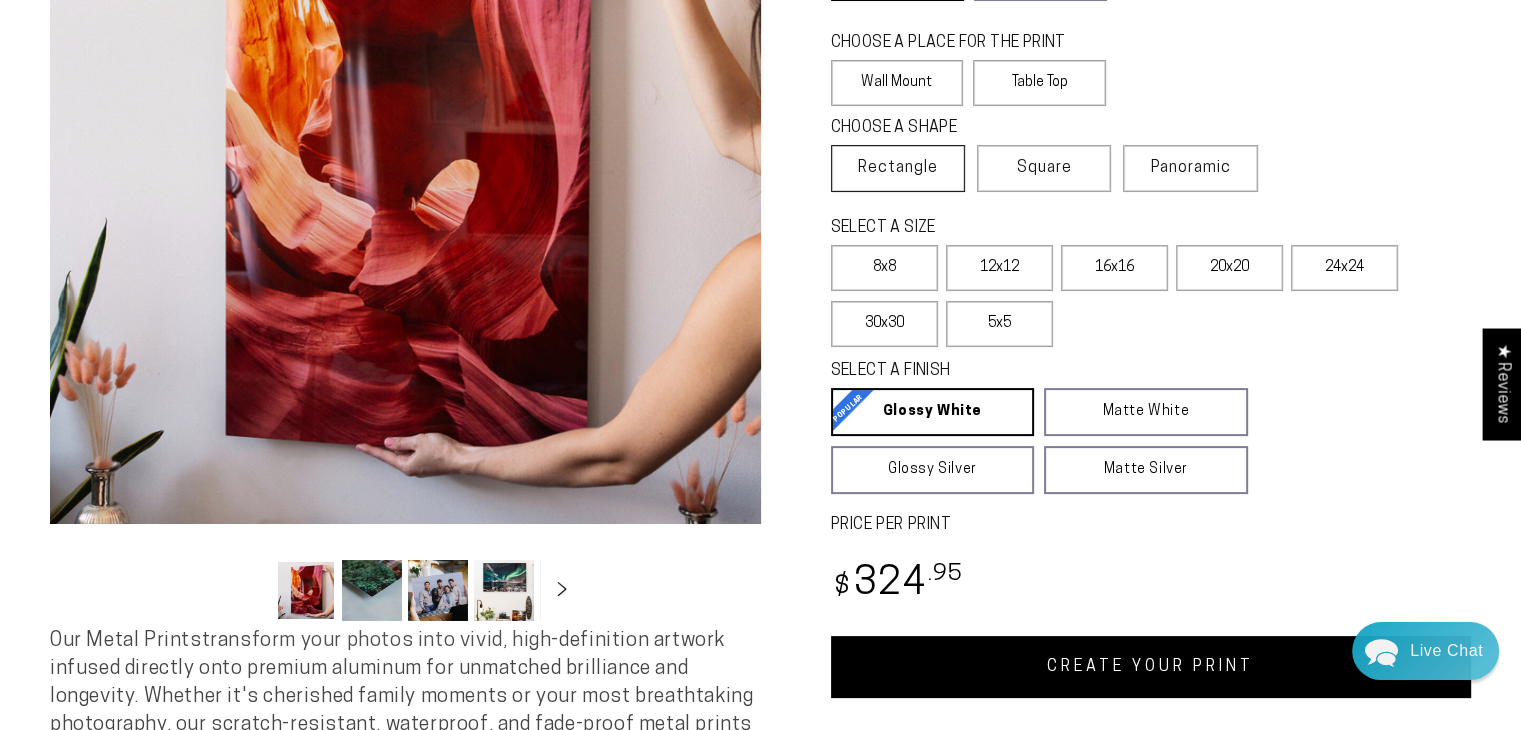click on "Rectangle" at bounding box center [898, 168] 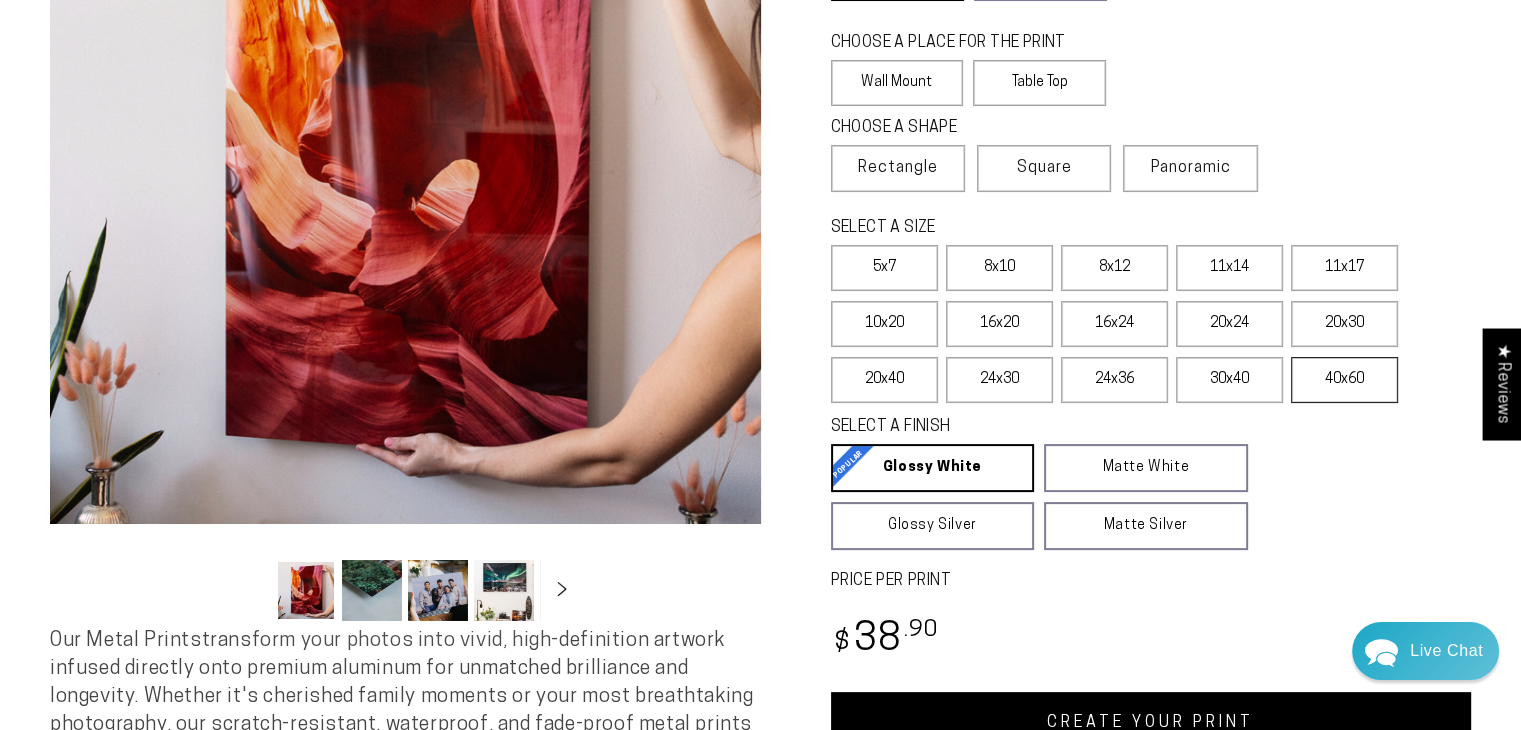 click on "40x60" at bounding box center (1344, 380) 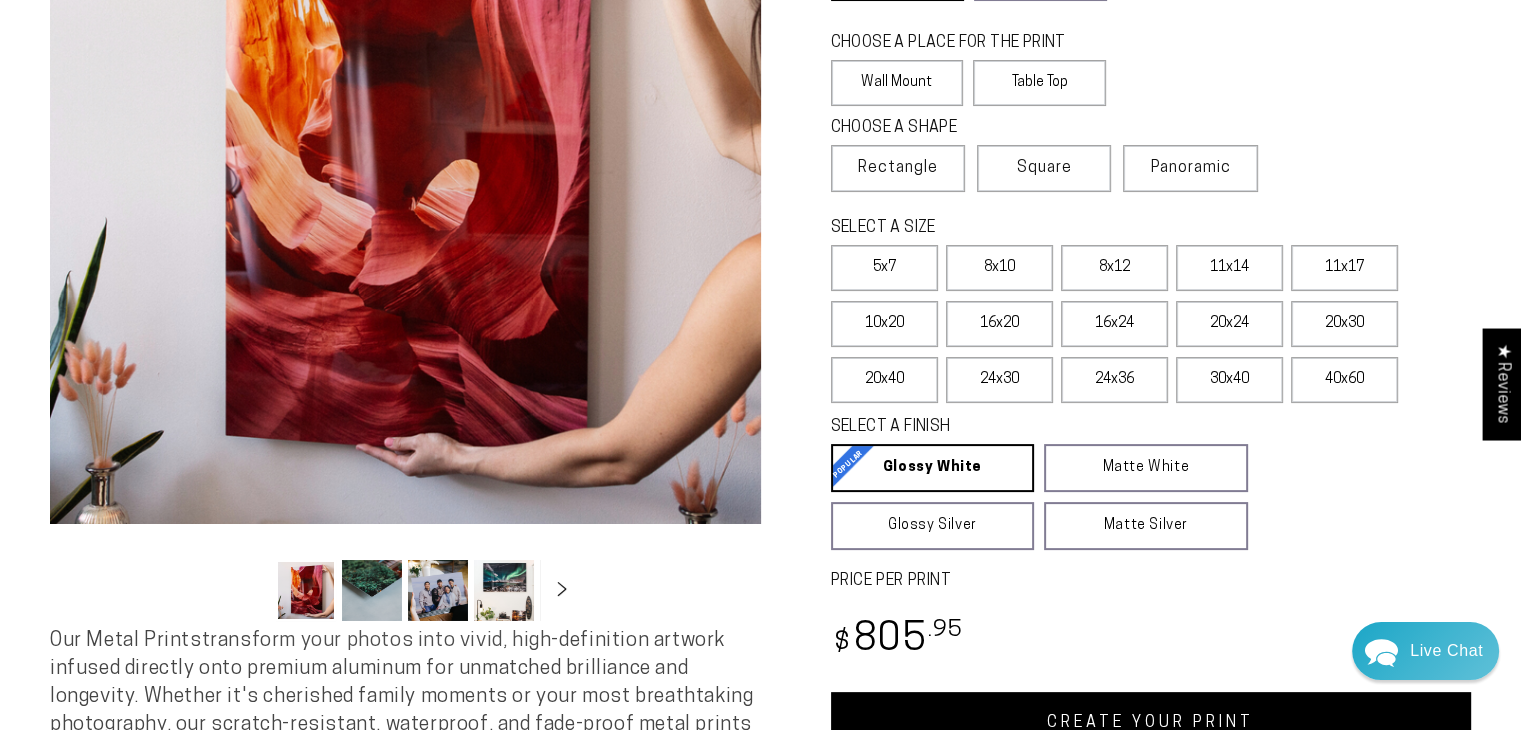 scroll, scrollTop: 0, scrollLeft: 0, axis: both 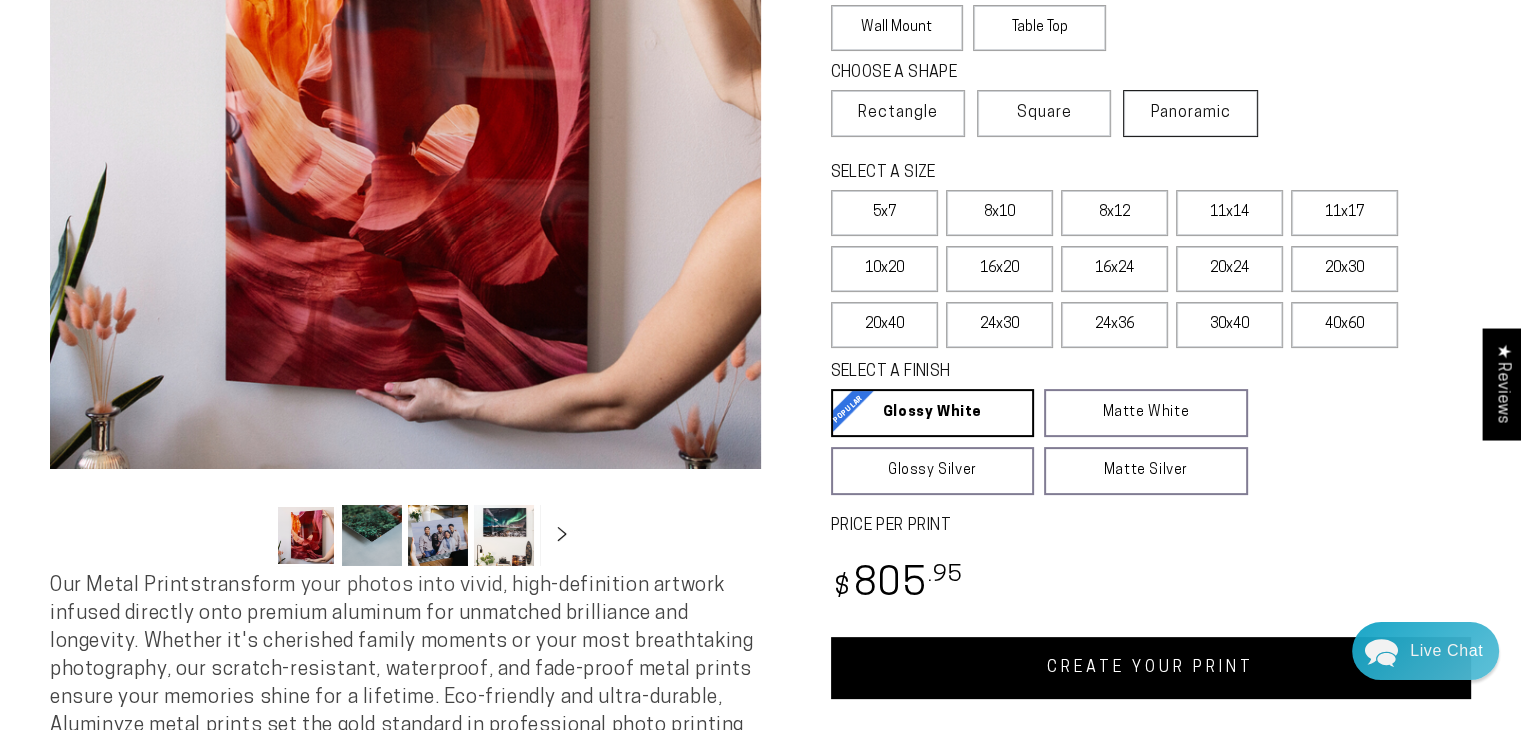 click on "Panoramic" at bounding box center (1191, 113) 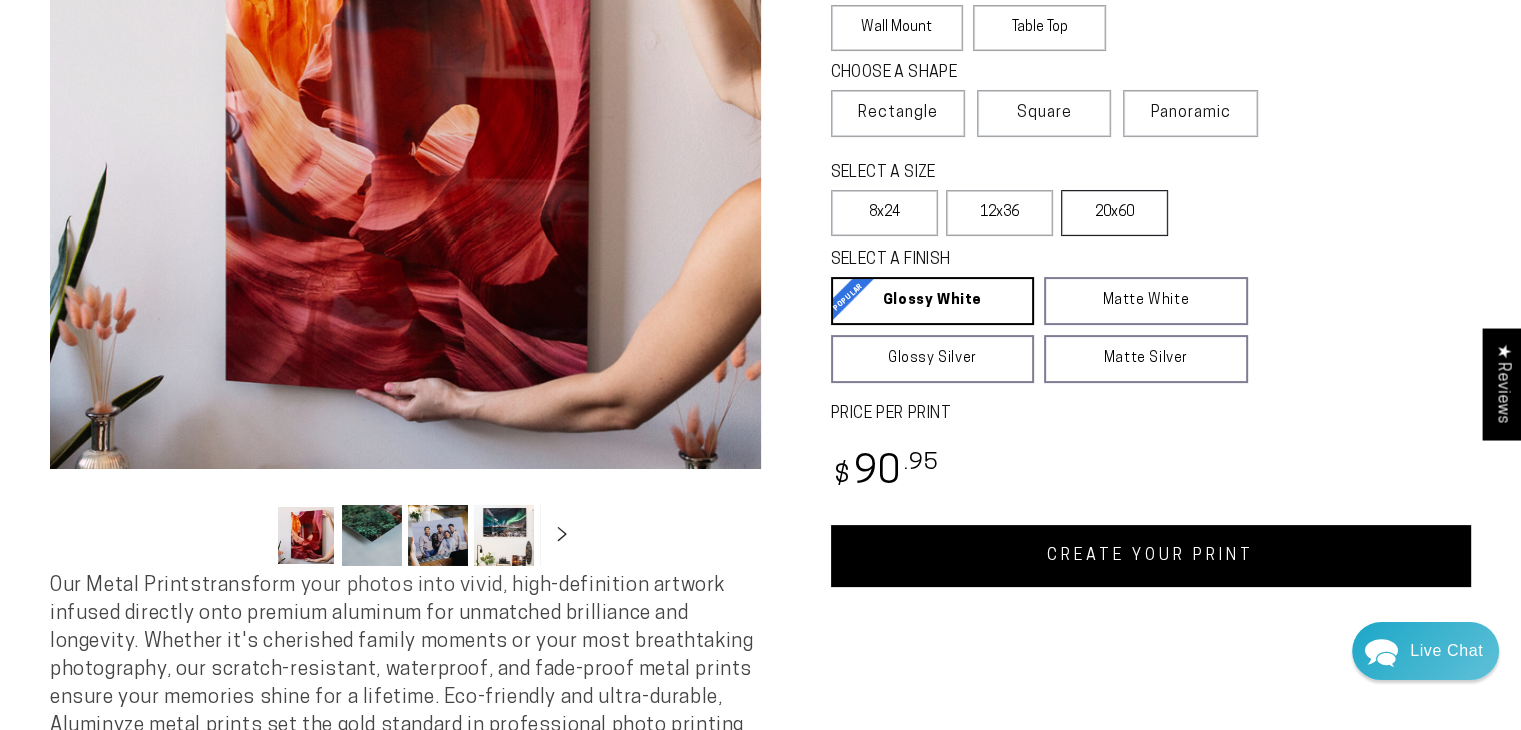 click on "20x60" at bounding box center [1114, 213] 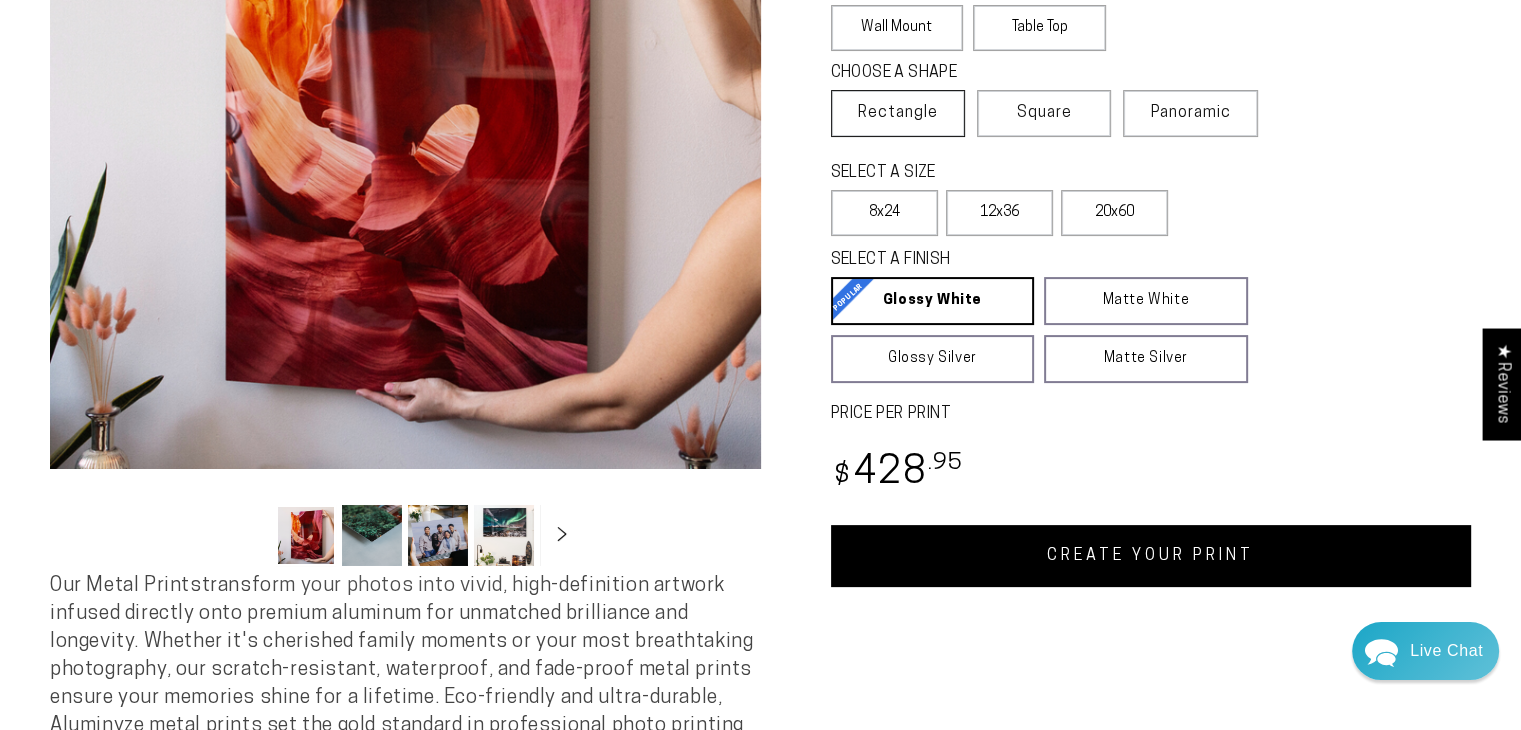 click on "Rectangle" at bounding box center [898, 113] 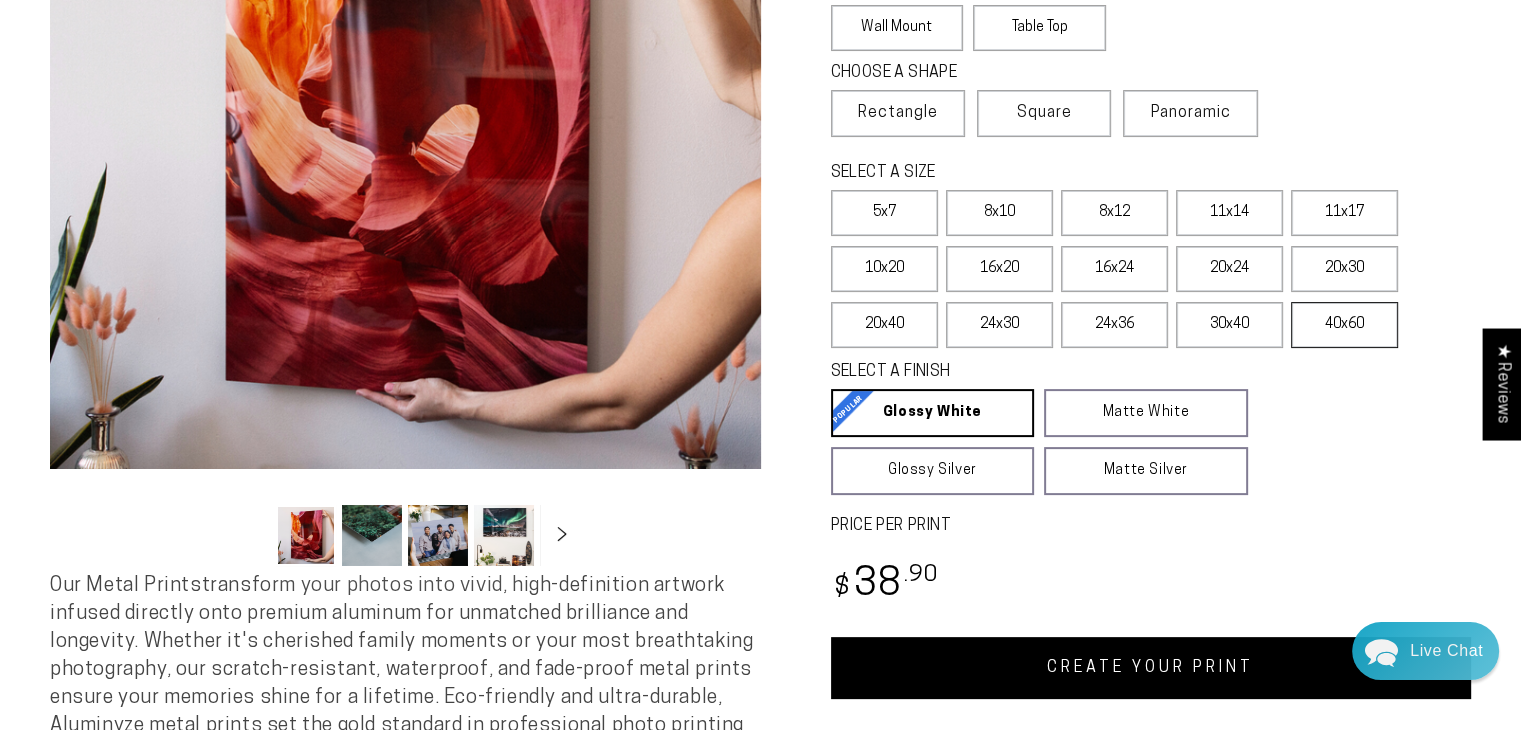 click on "40x60" at bounding box center (1344, 325) 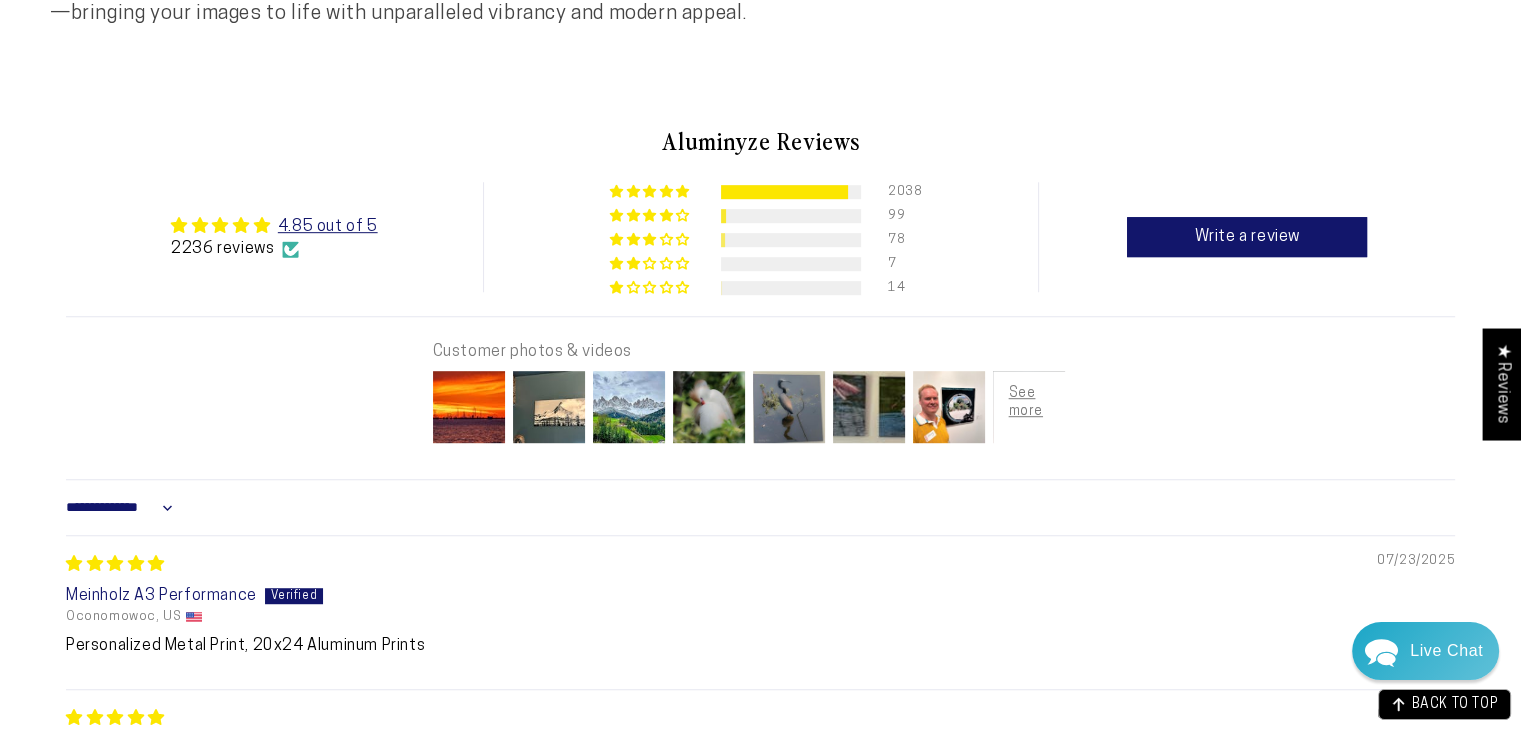 scroll, scrollTop: 1128, scrollLeft: 0, axis: vertical 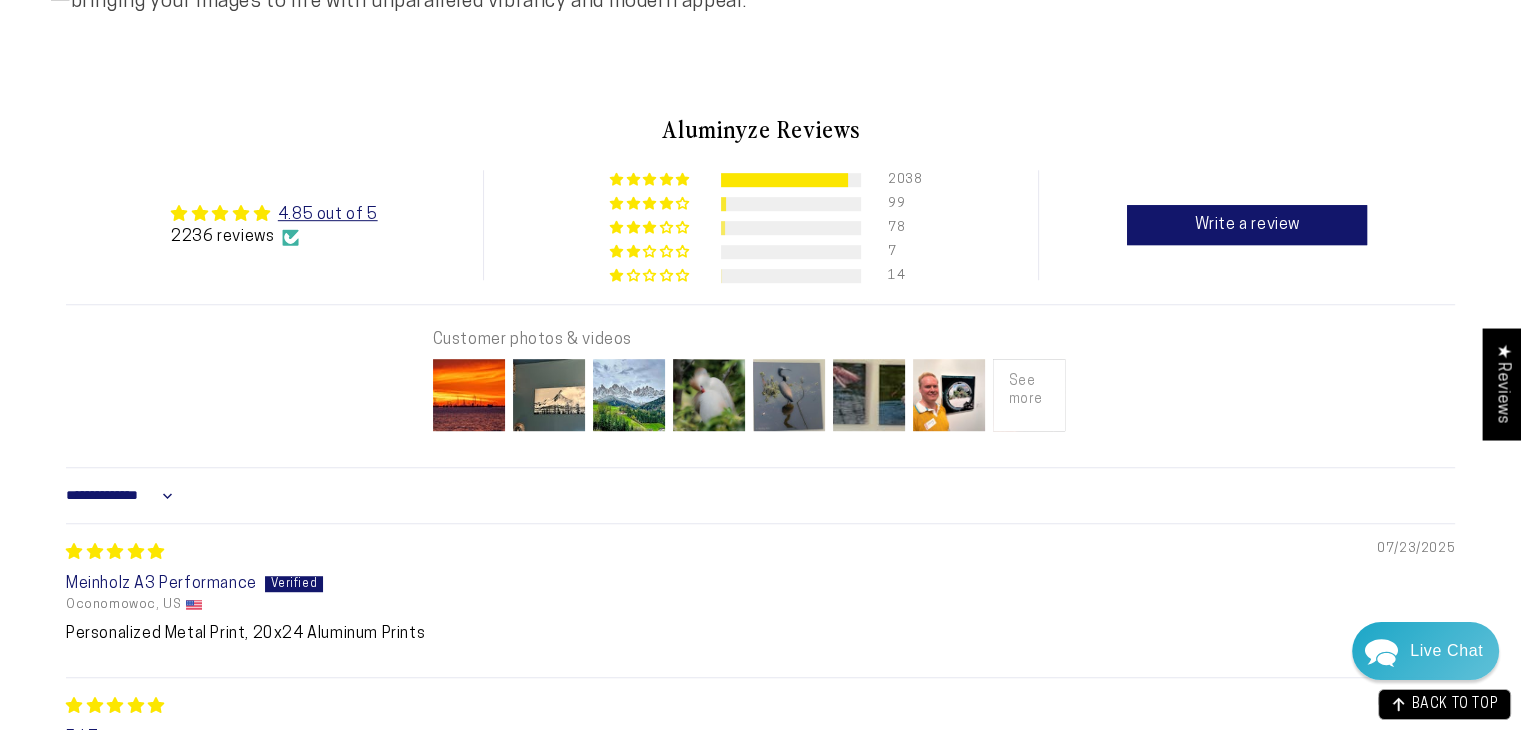 click at bounding box center [1029, 395] 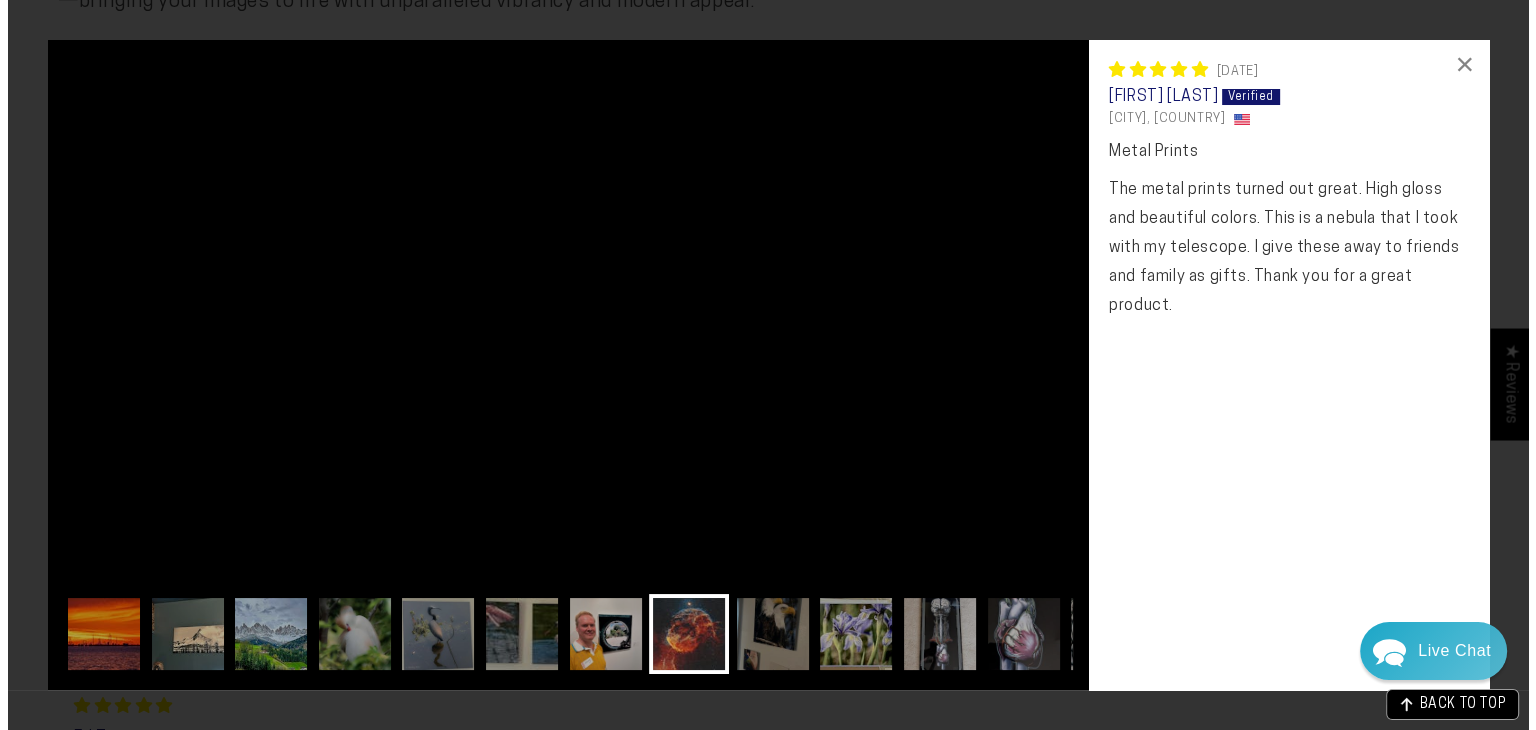 scroll, scrollTop: 1136, scrollLeft: 0, axis: vertical 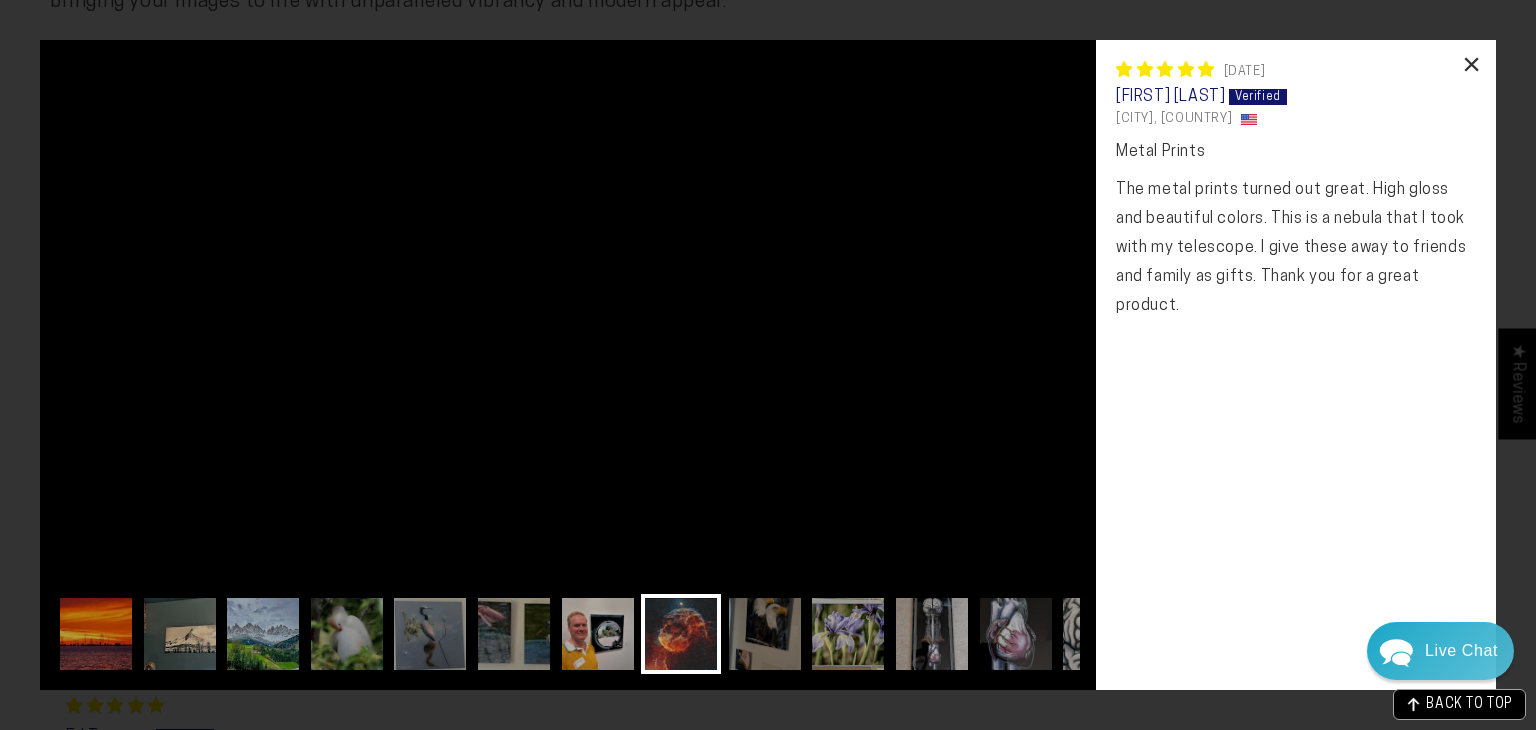 click on "×" at bounding box center (1472, 64) 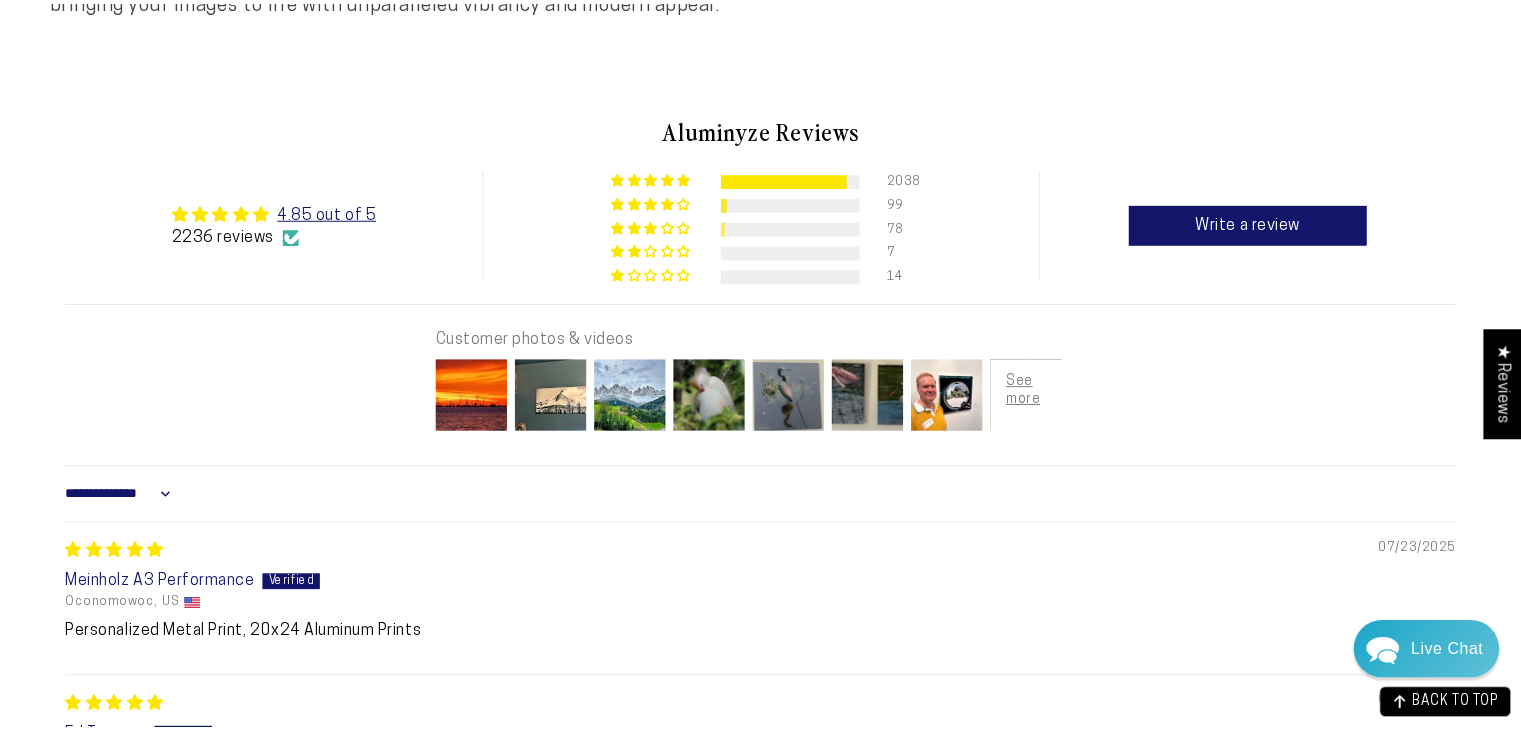 scroll, scrollTop: 1128, scrollLeft: 0, axis: vertical 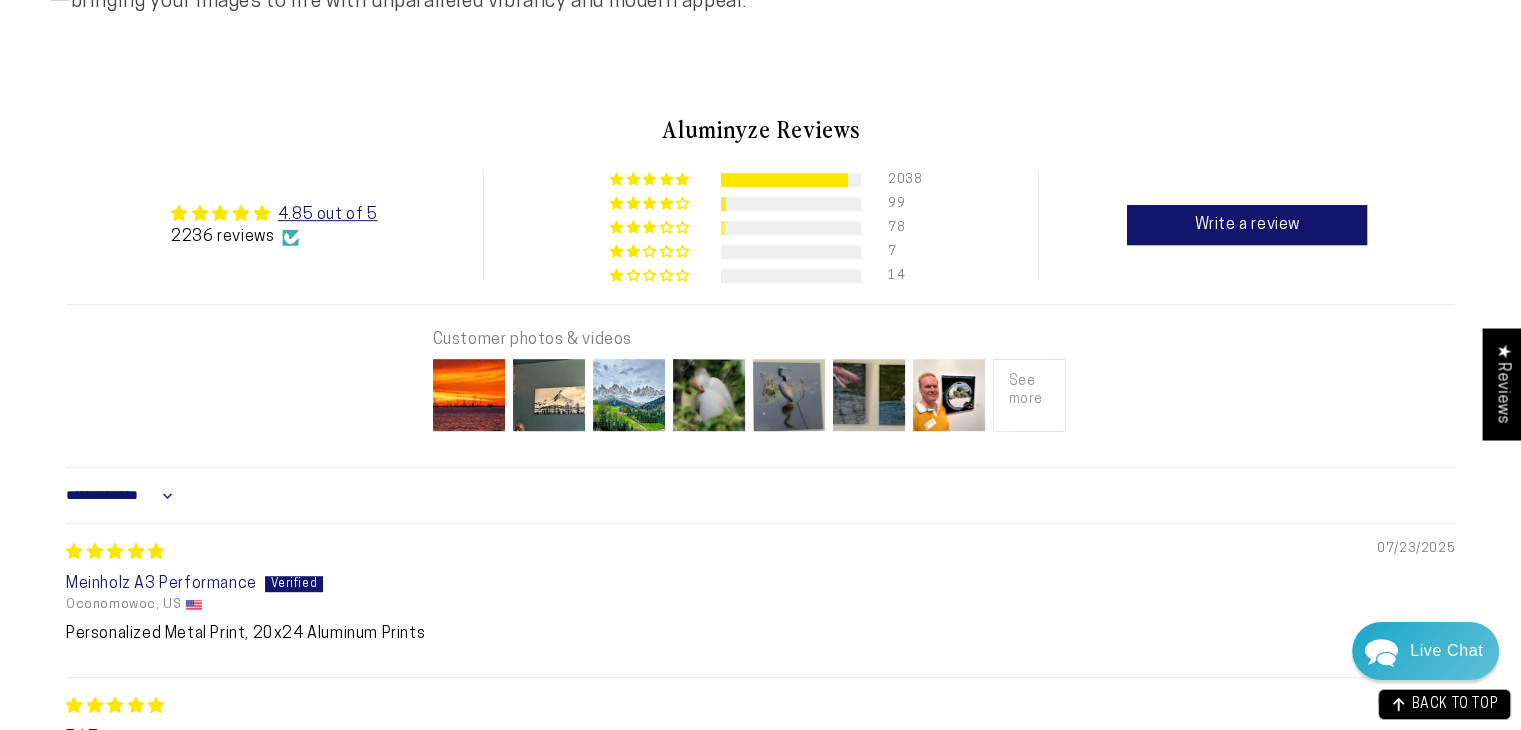 click at bounding box center [1029, 395] 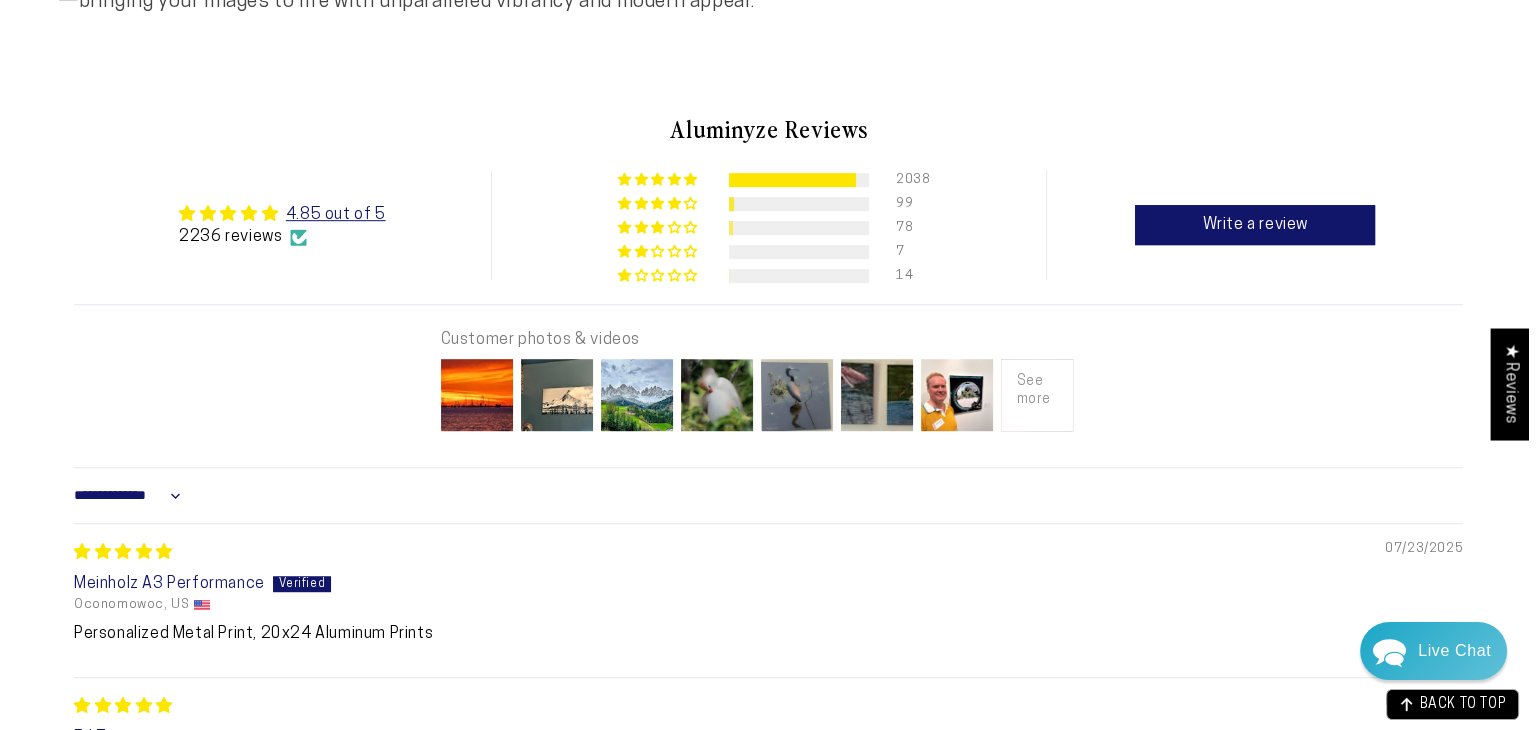scroll, scrollTop: 1136, scrollLeft: 0, axis: vertical 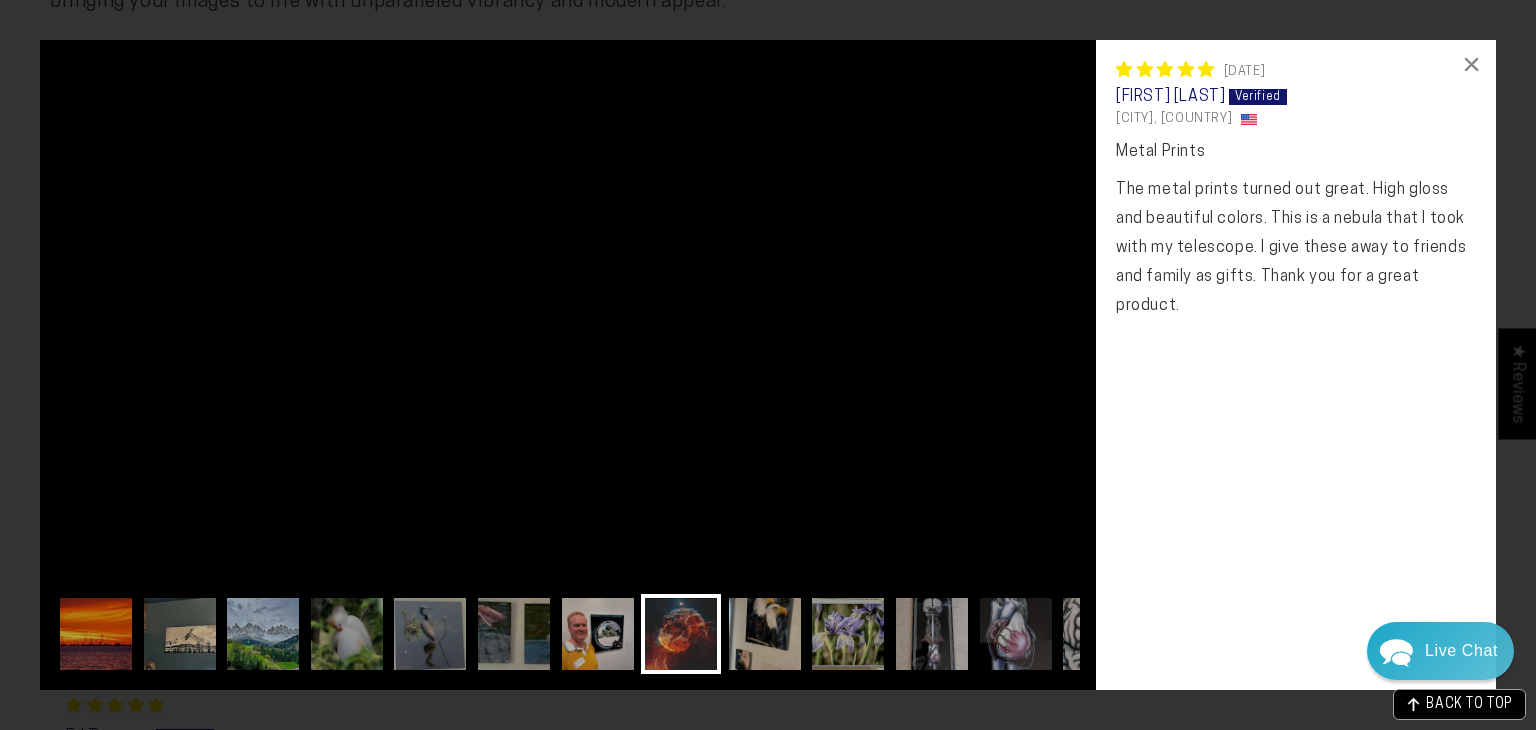 click at bounding box center (765, 634) 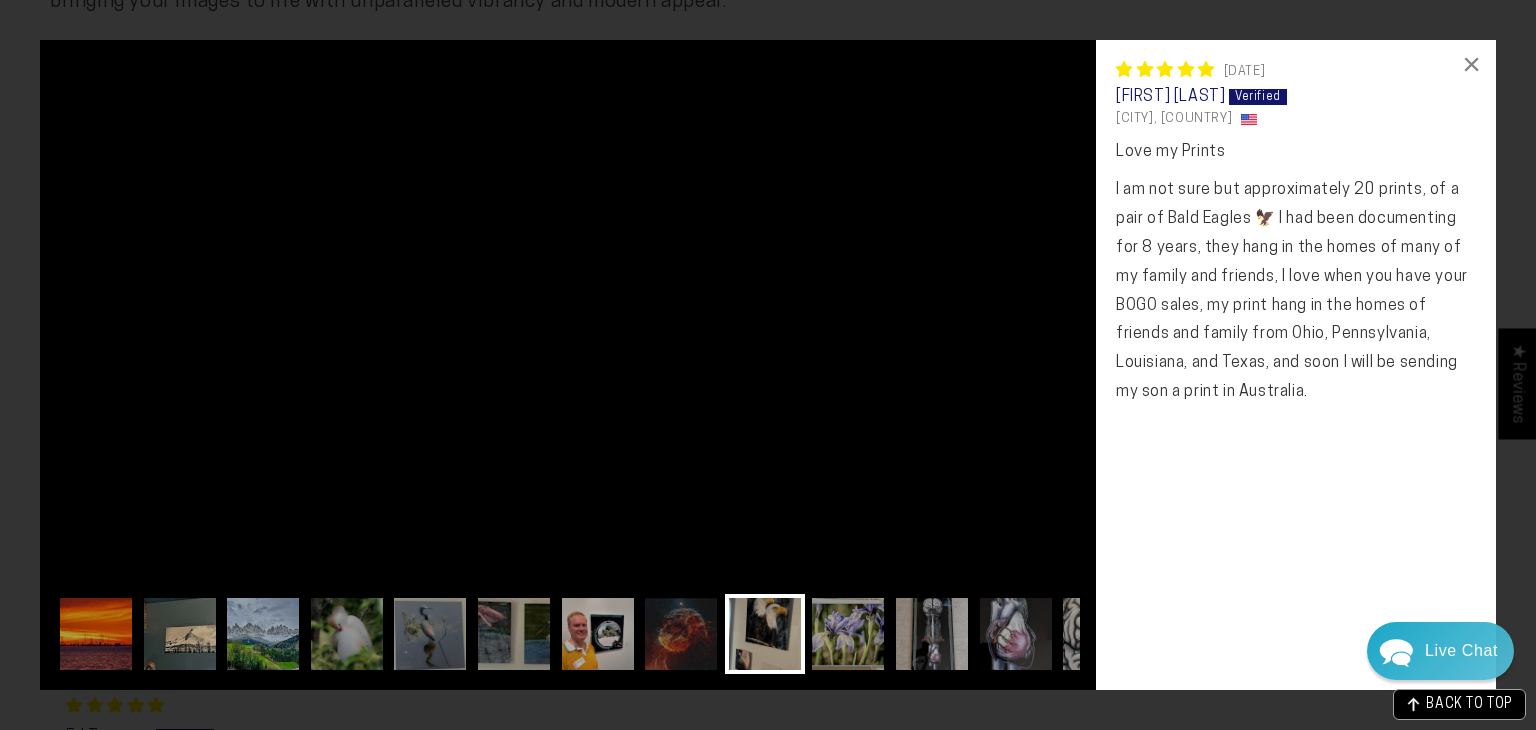 scroll, scrollTop: 0, scrollLeft: 61, axis: horizontal 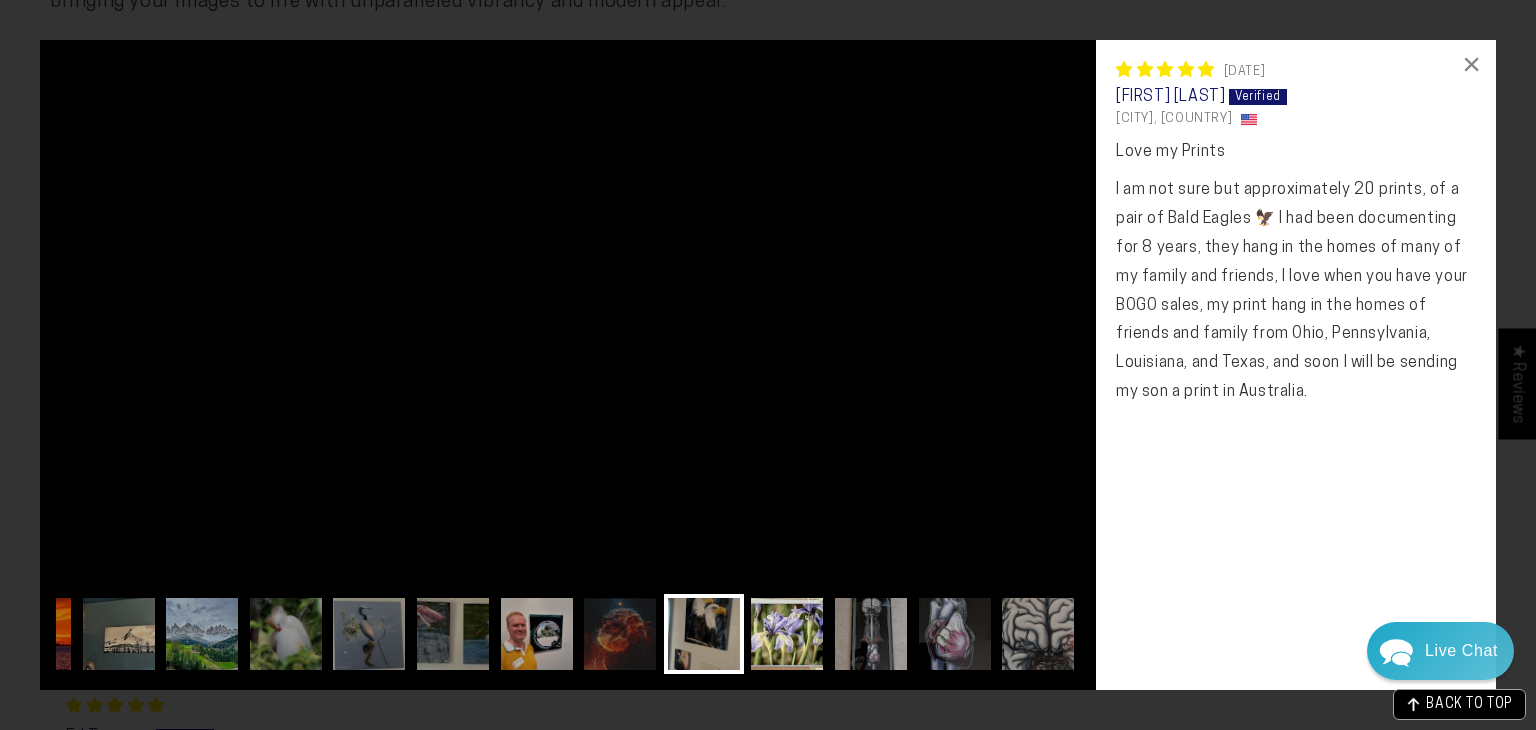 click at bounding box center [787, 634] 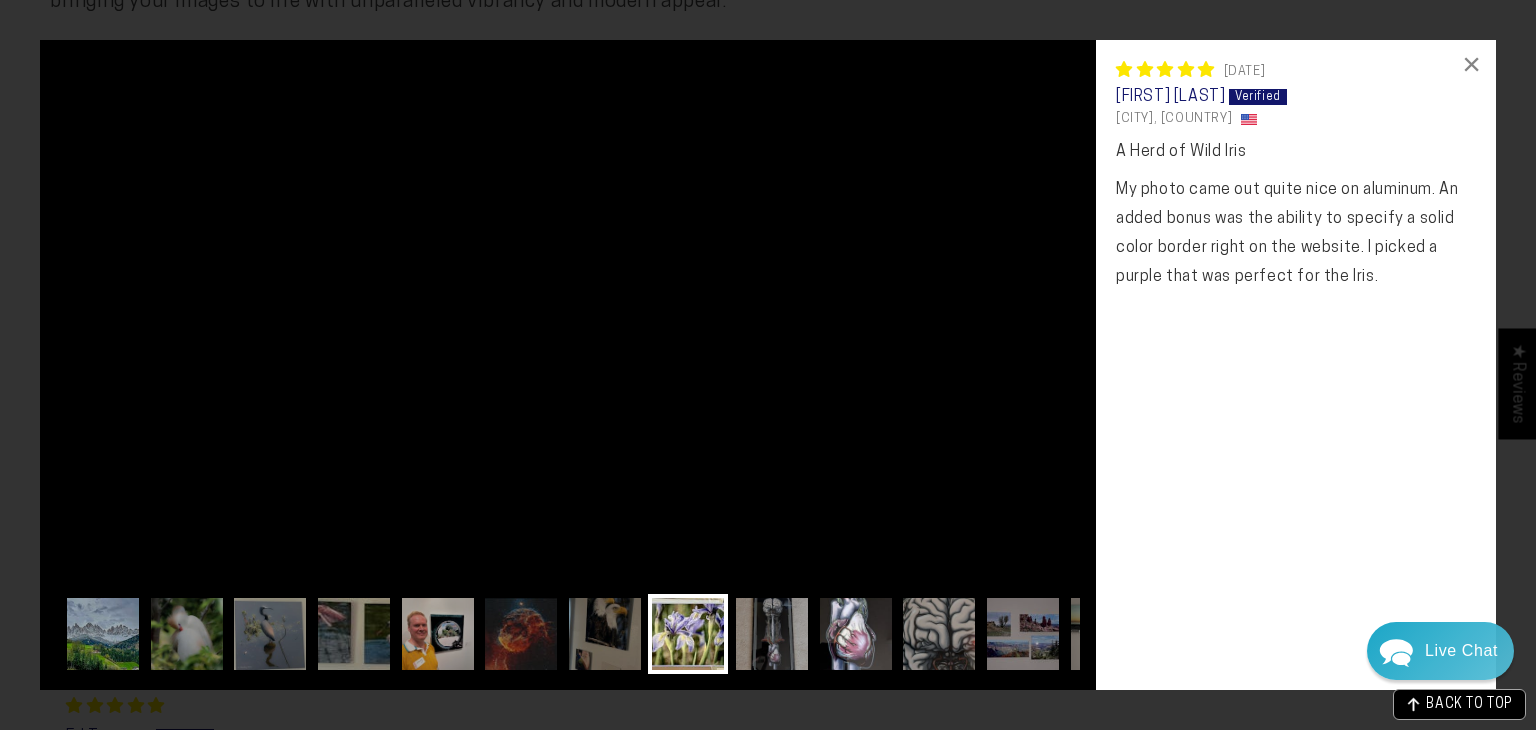 click at bounding box center (856, 634) 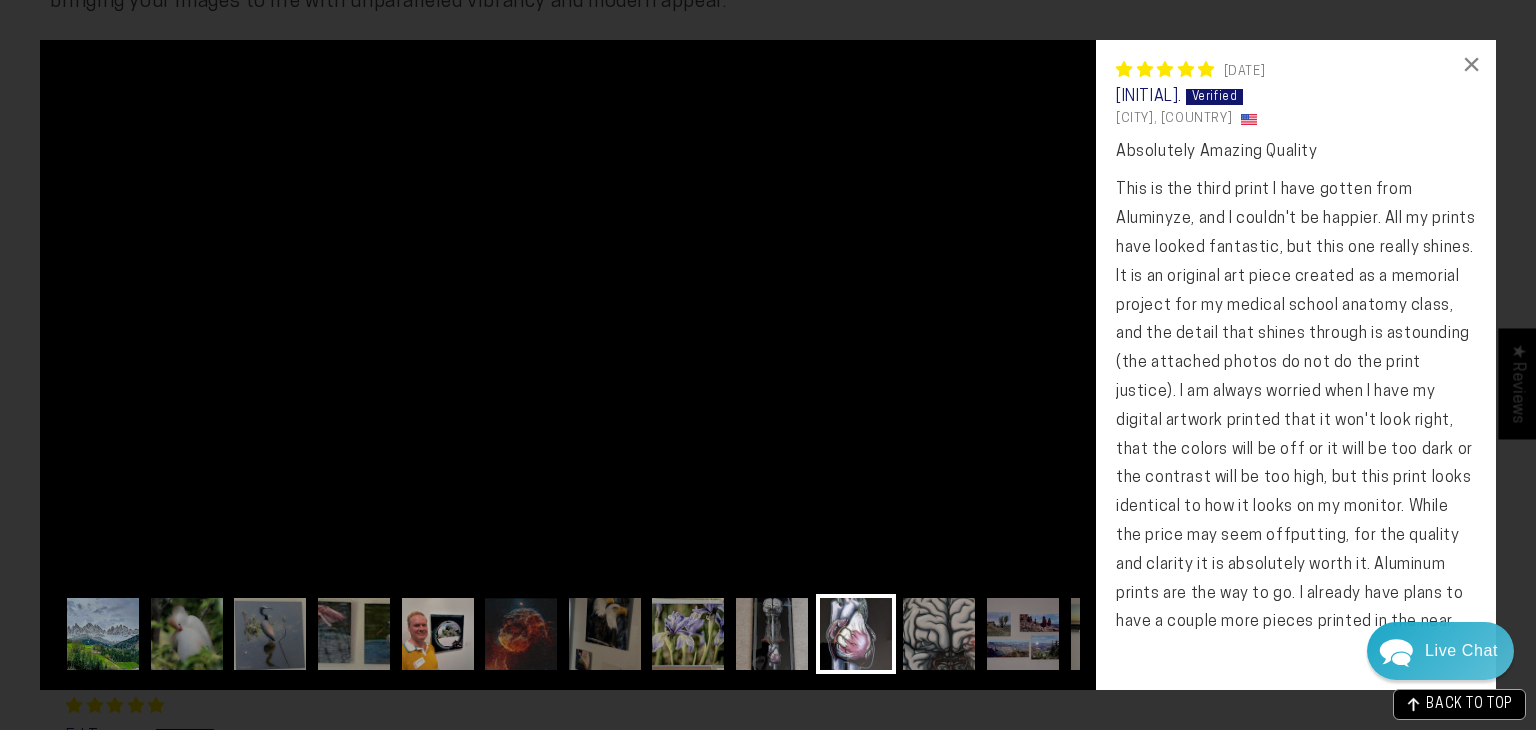 scroll, scrollTop: 0, scrollLeft: 332, axis: horizontal 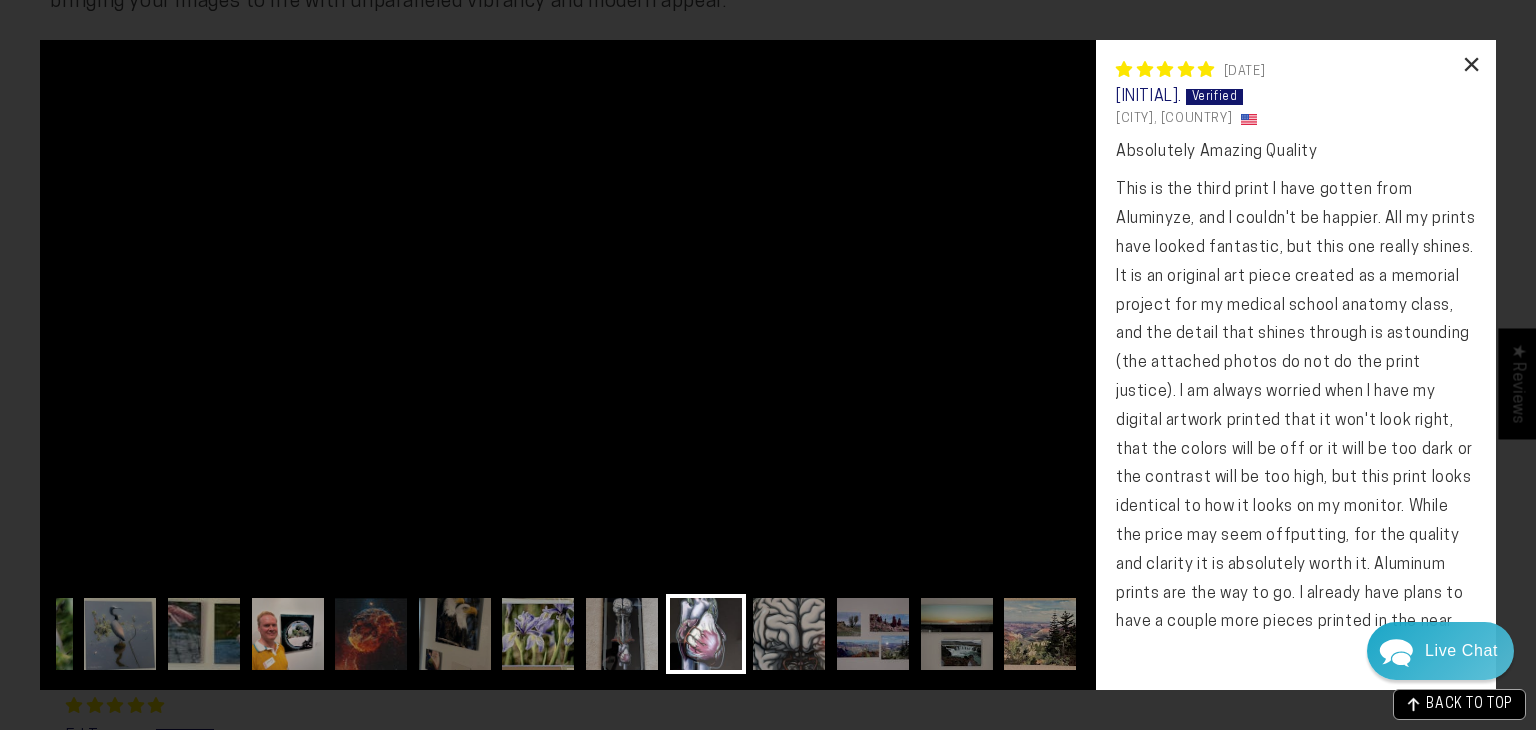 click on "×" at bounding box center [1472, 64] 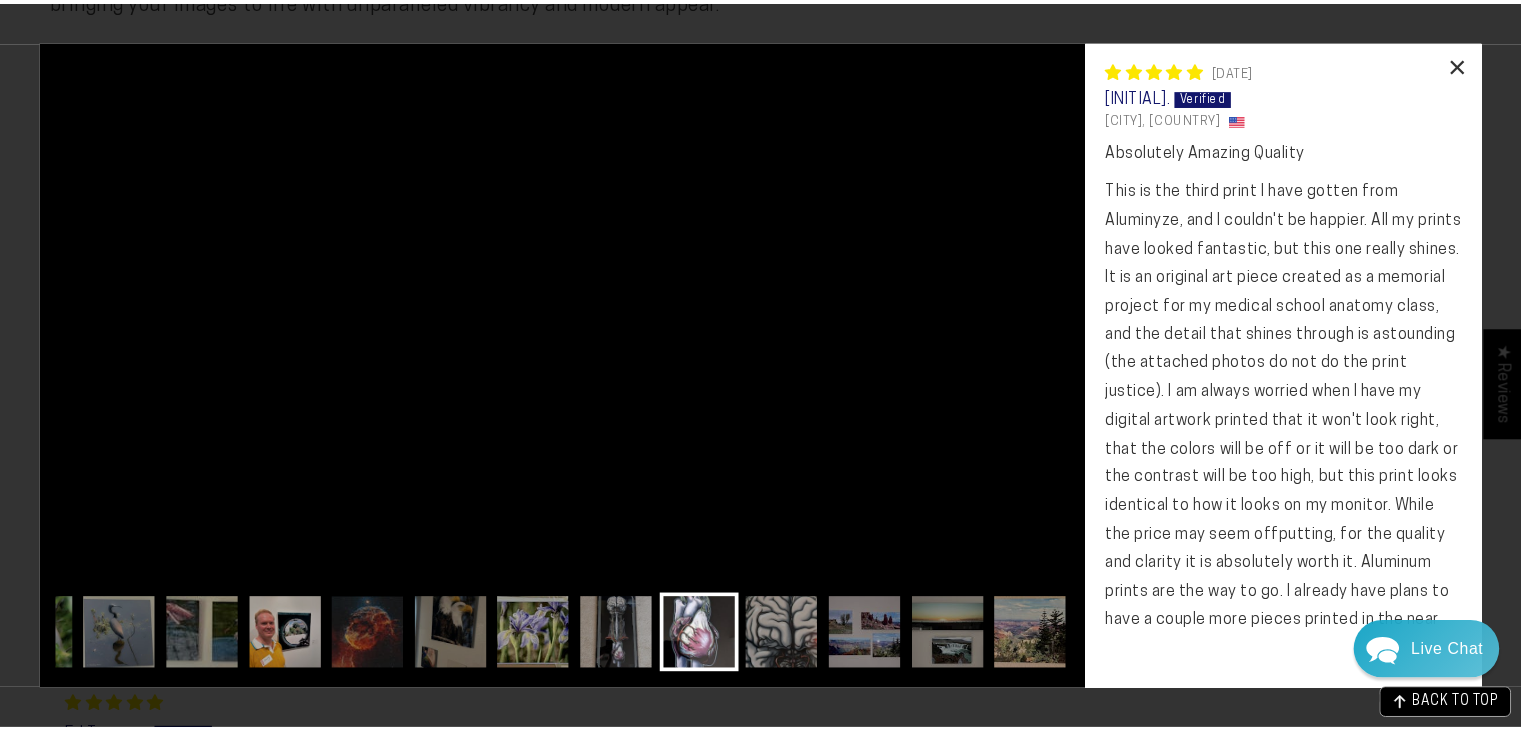 scroll, scrollTop: 1128, scrollLeft: 0, axis: vertical 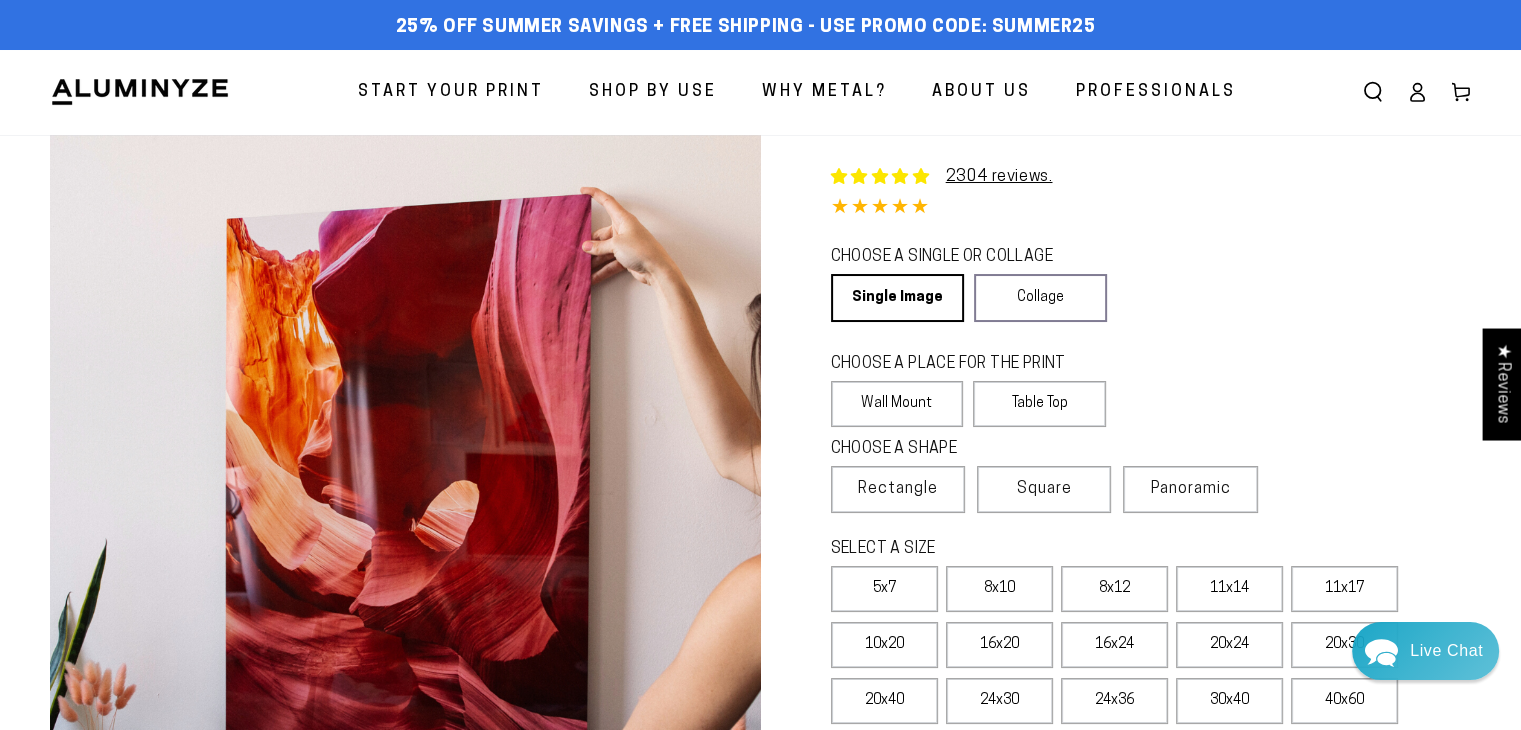 click at bounding box center [1151, 208] 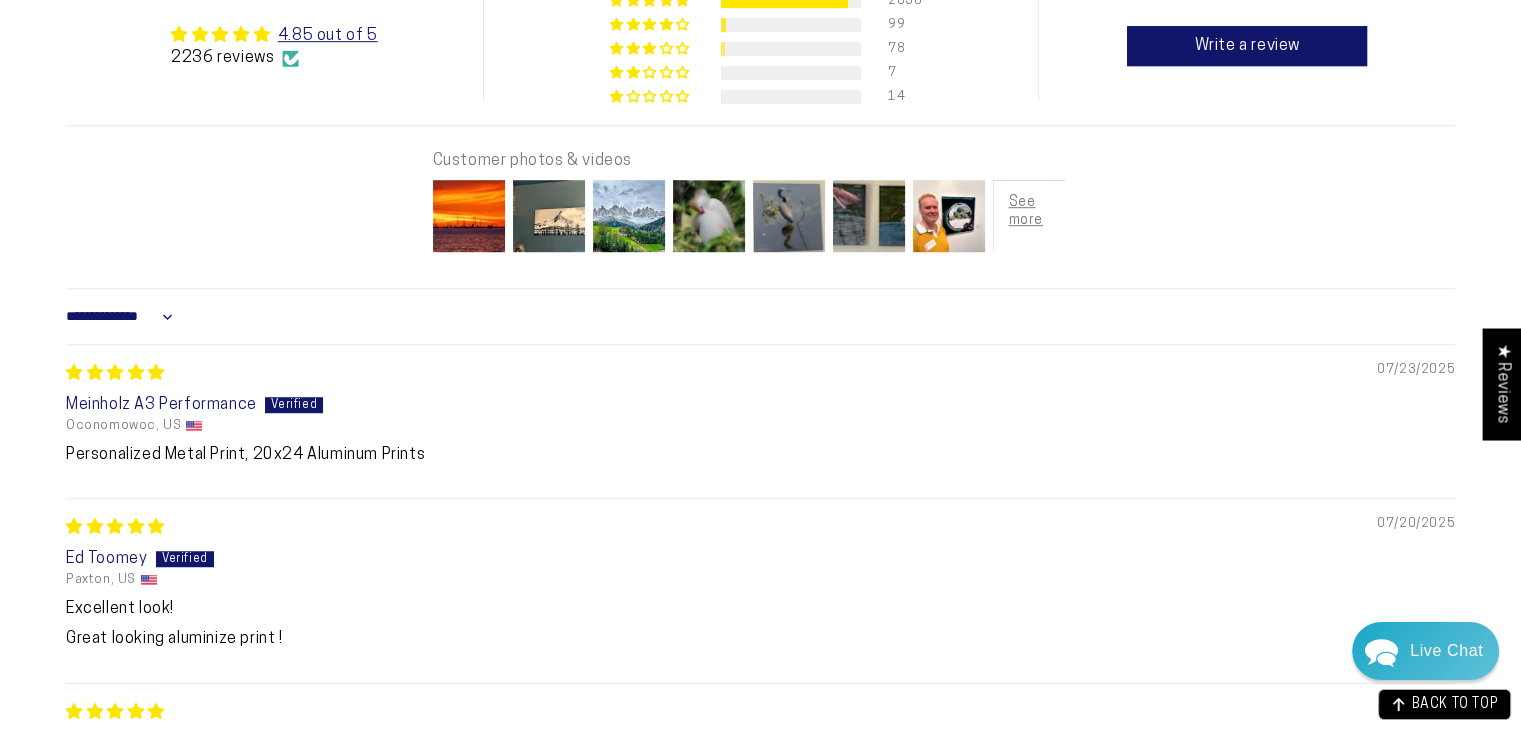 scroll, scrollTop: 1330, scrollLeft: 0, axis: vertical 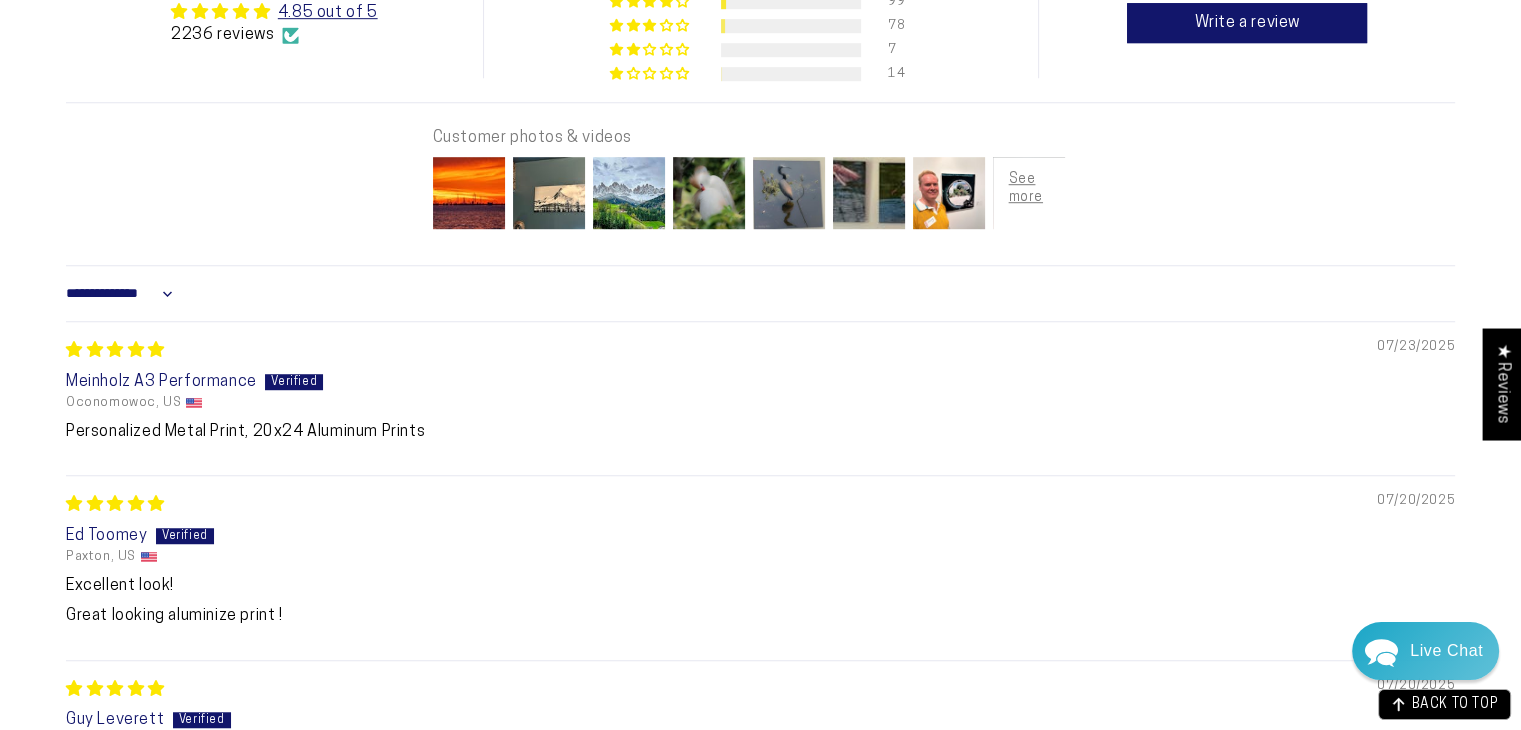 click at bounding box center (194, 403) 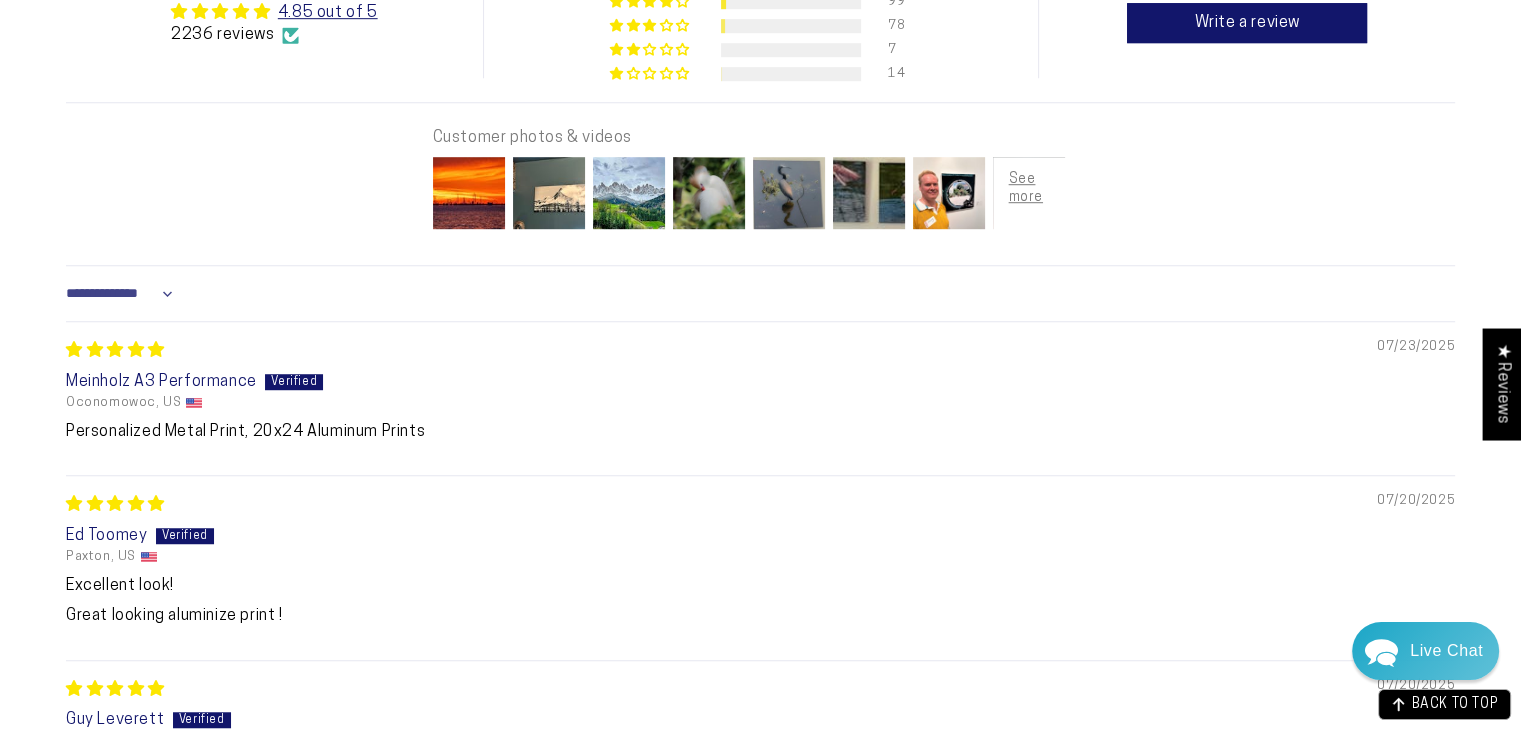 click on "**********" at bounding box center (122, 294) 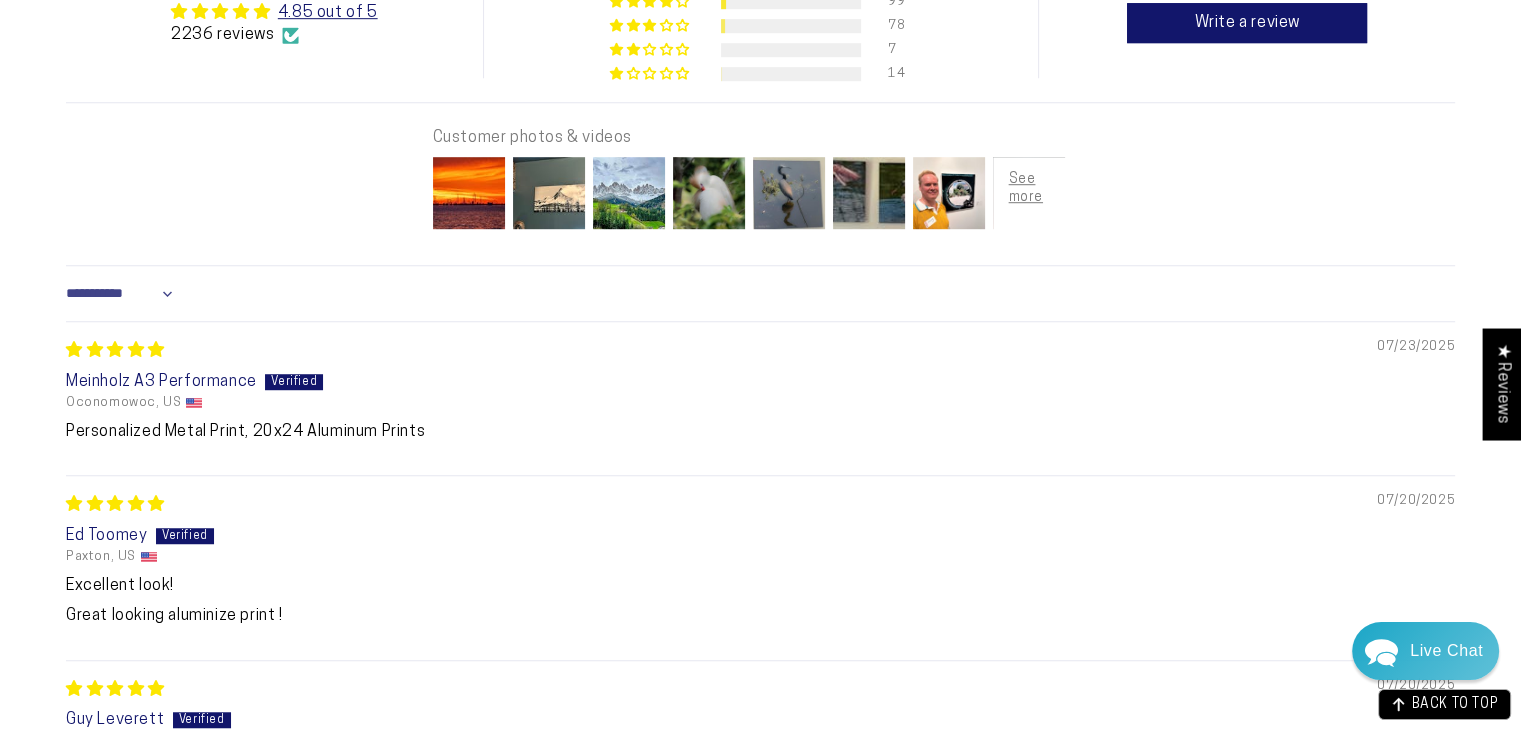 click on "**********" at bounding box center (122, 294) 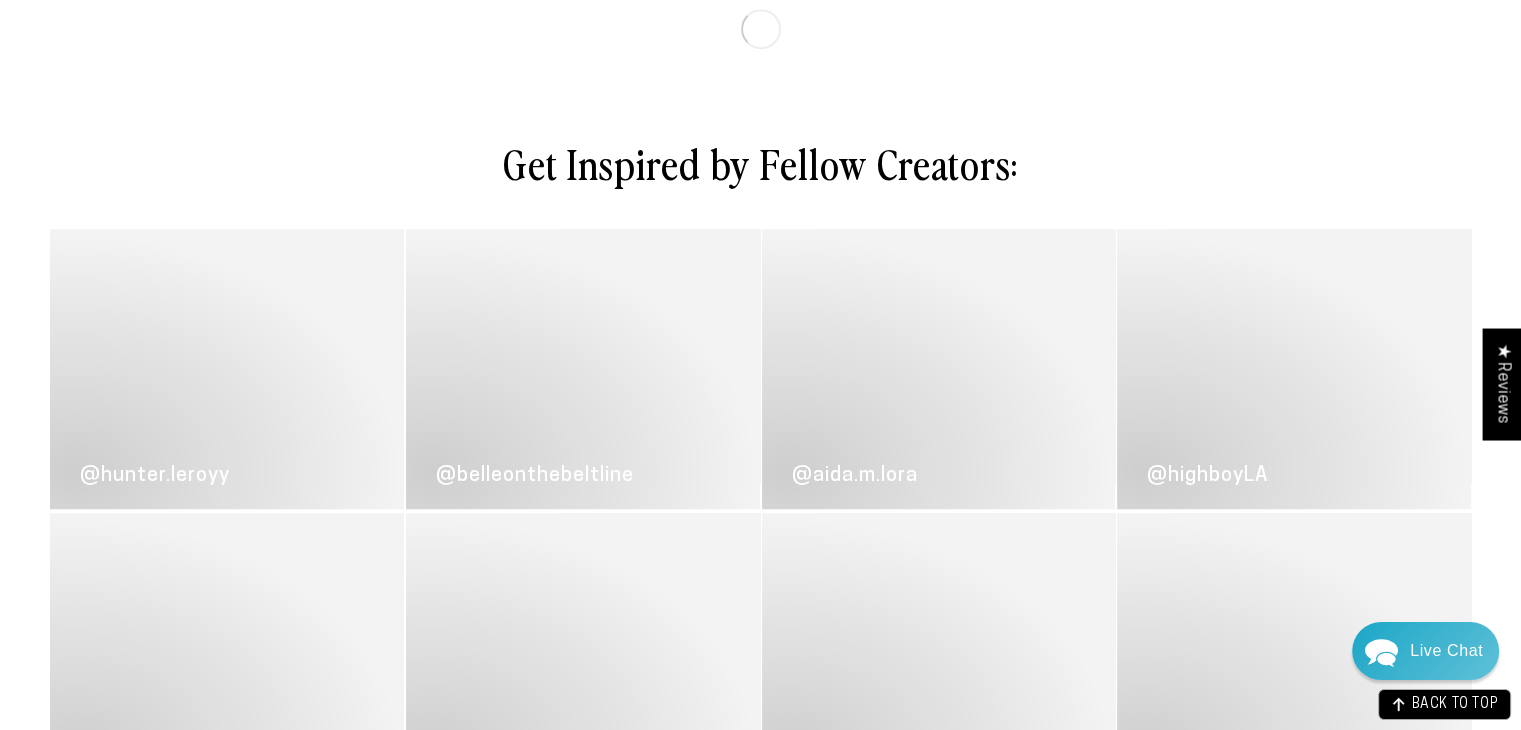 scroll, scrollTop: 1659, scrollLeft: 0, axis: vertical 